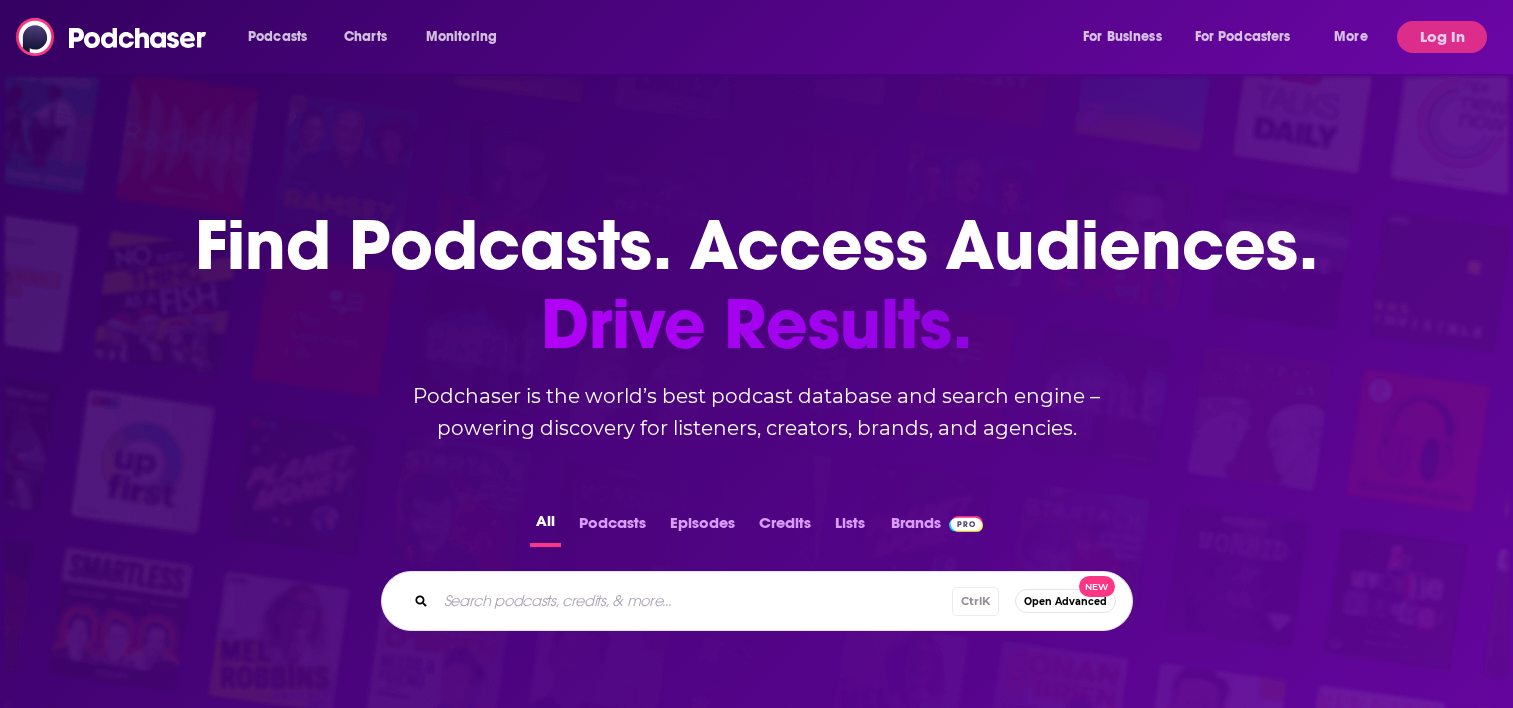 scroll, scrollTop: 0, scrollLeft: 0, axis: both 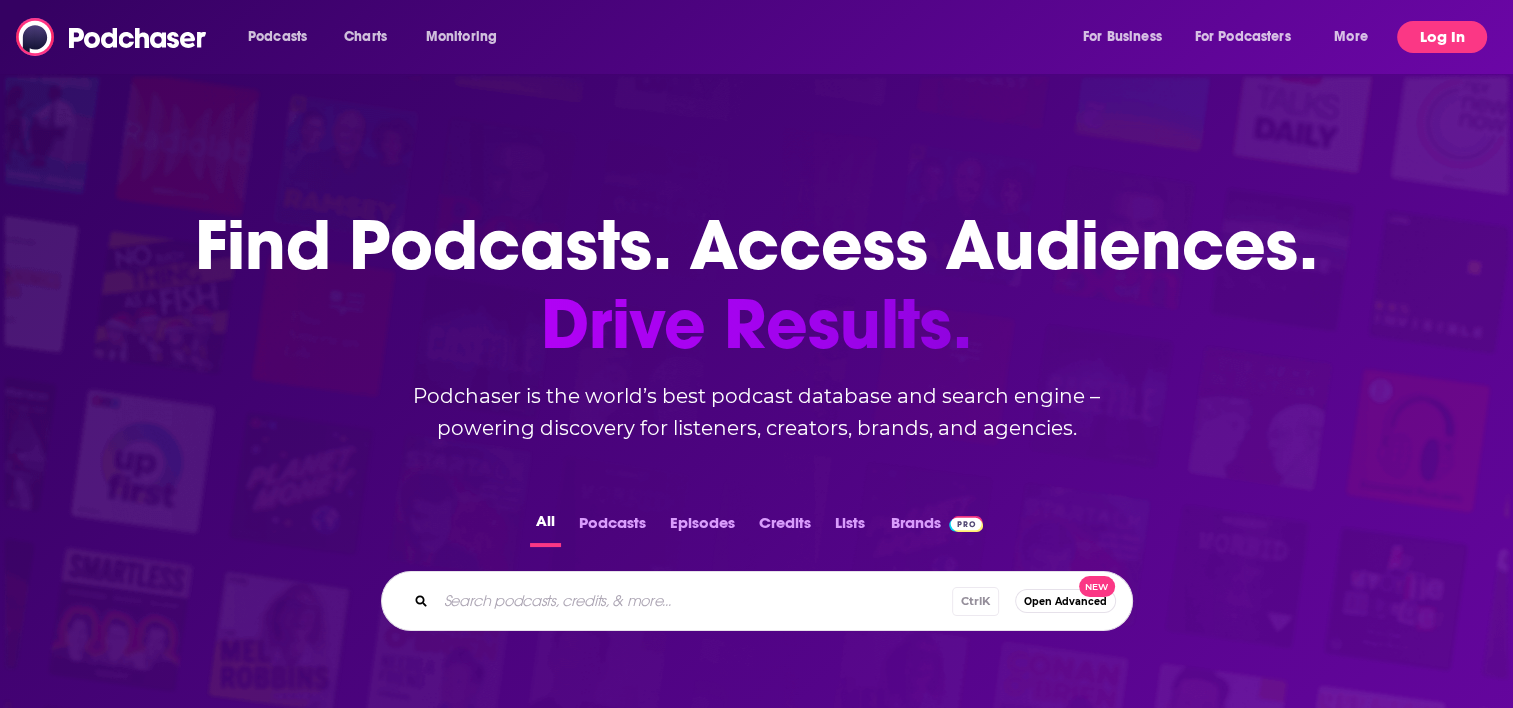 click on "Log In" at bounding box center (1442, 37) 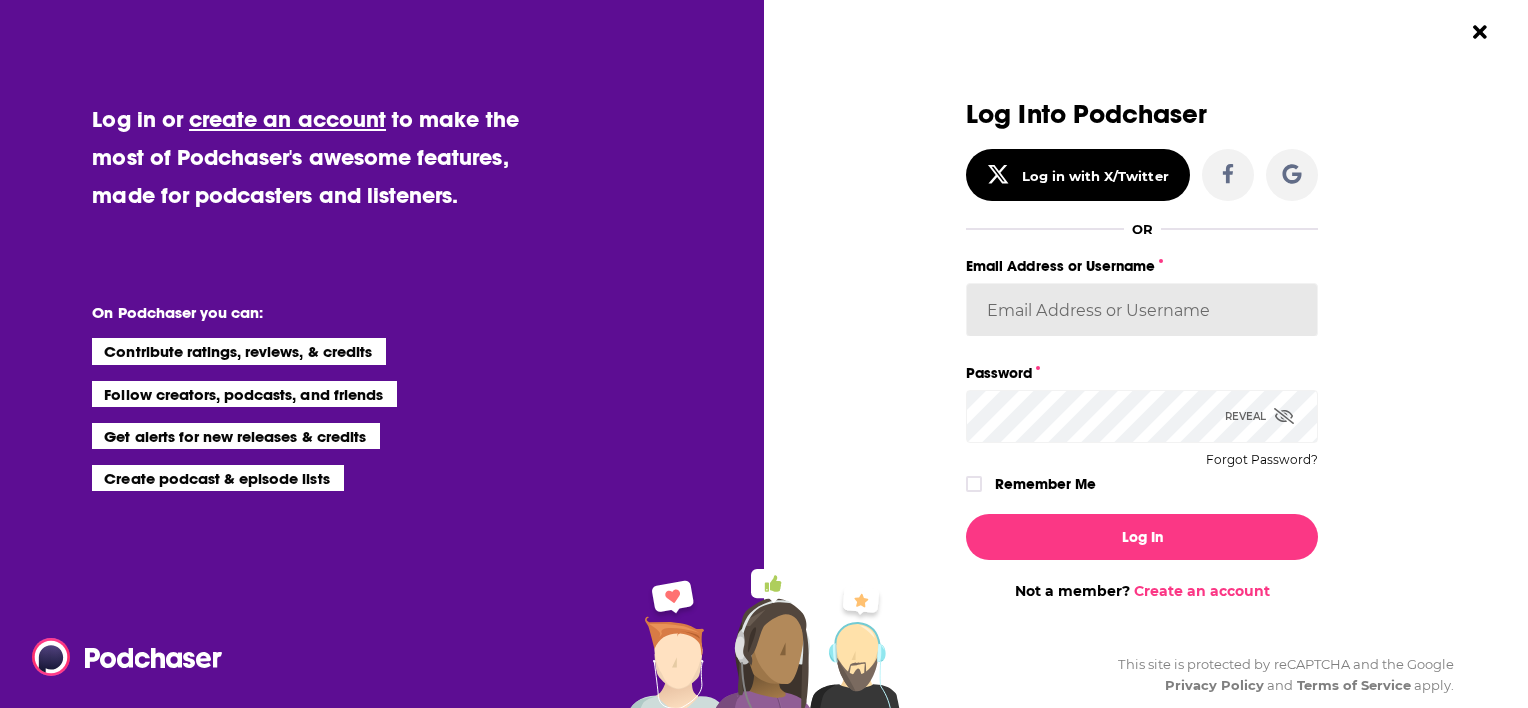 click on "Email Address or Username" at bounding box center (1142, 310) 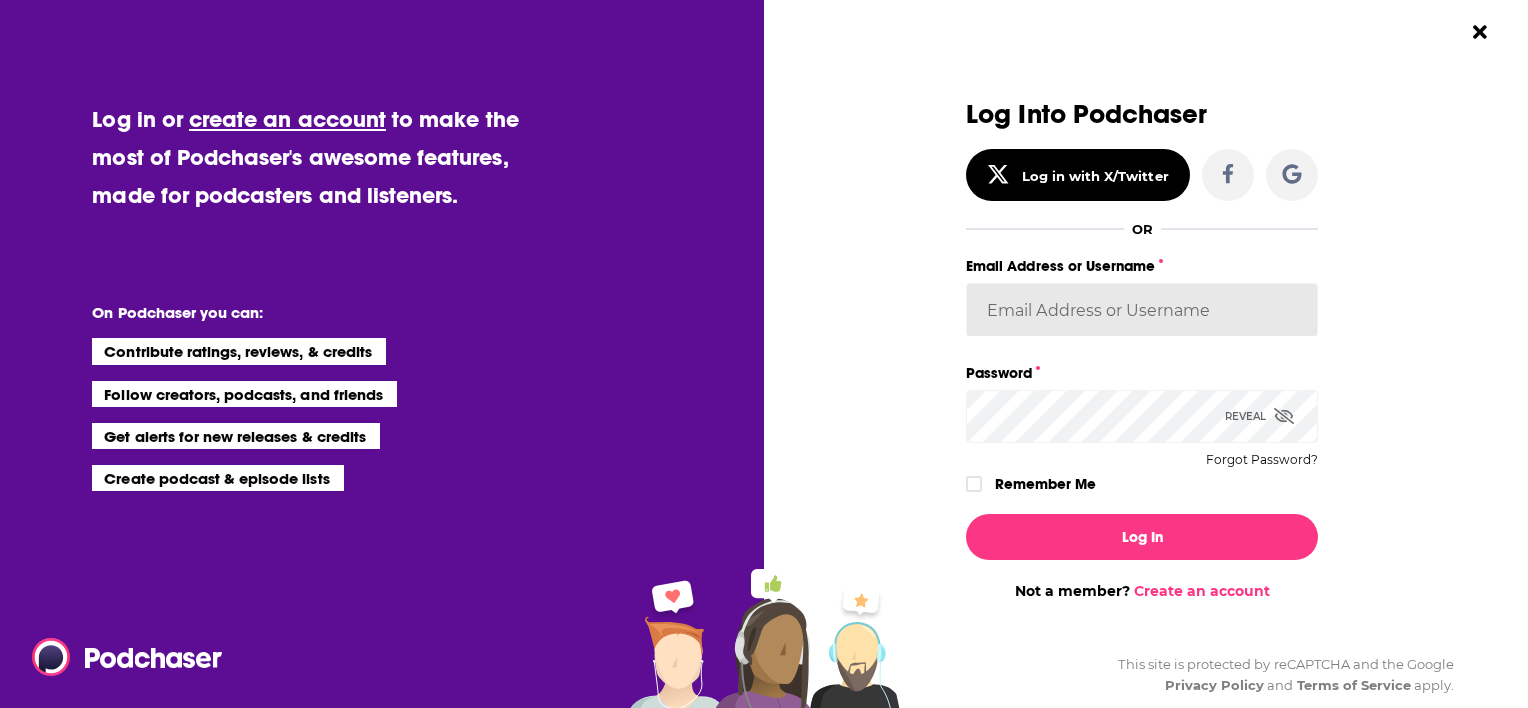 type on "[EMAIL]" 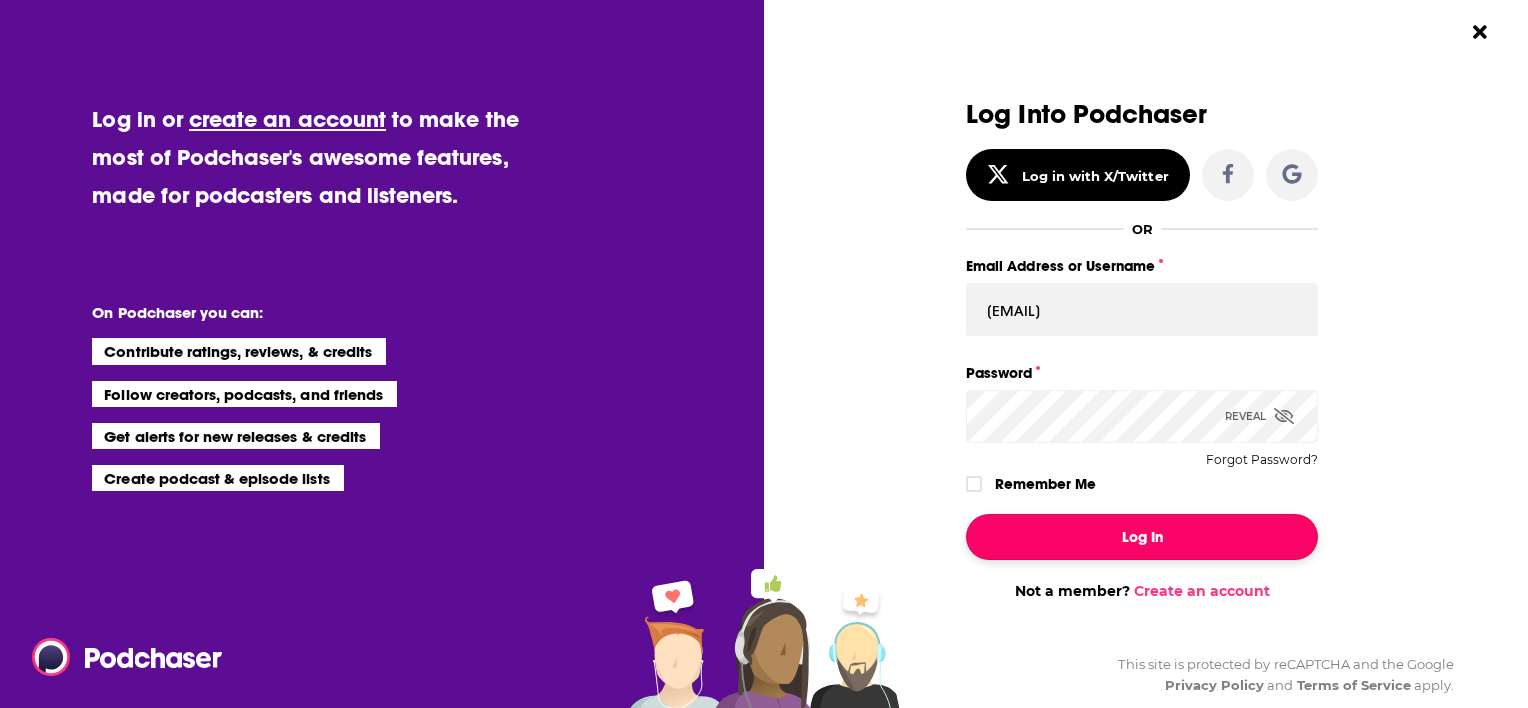 drag, startPoint x: 1129, startPoint y: 540, endPoint x: 1089, endPoint y: 523, distance: 43.462627 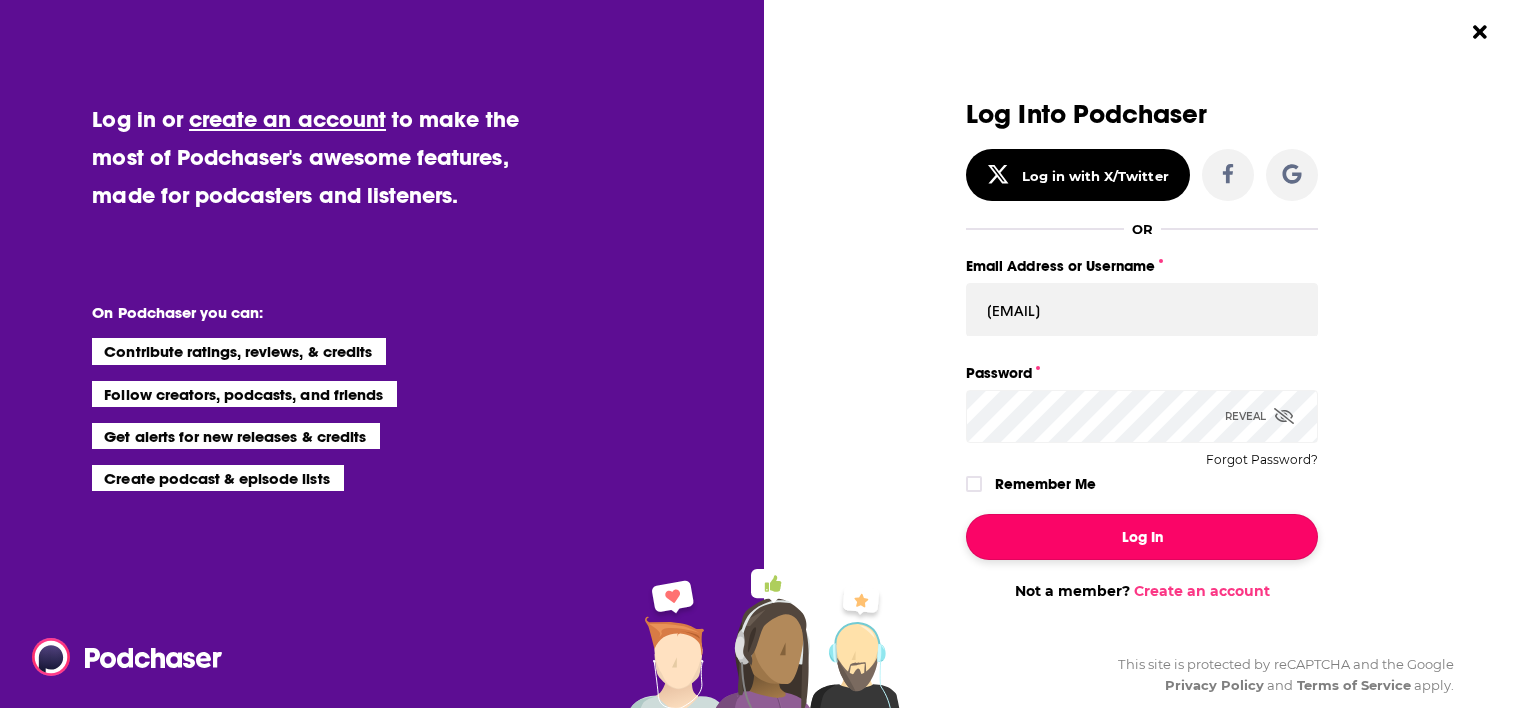 click on "Log In" at bounding box center [1142, 537] 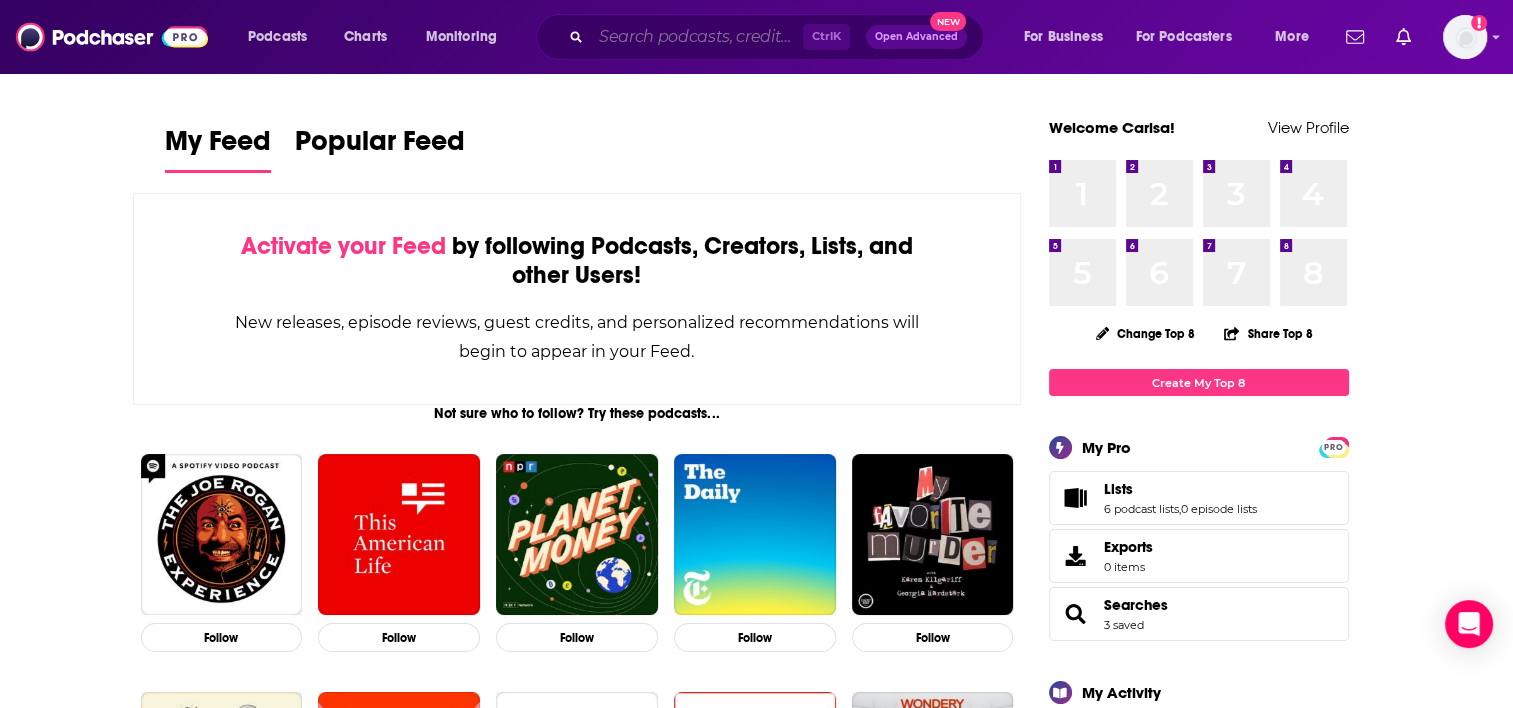 click at bounding box center (697, 37) 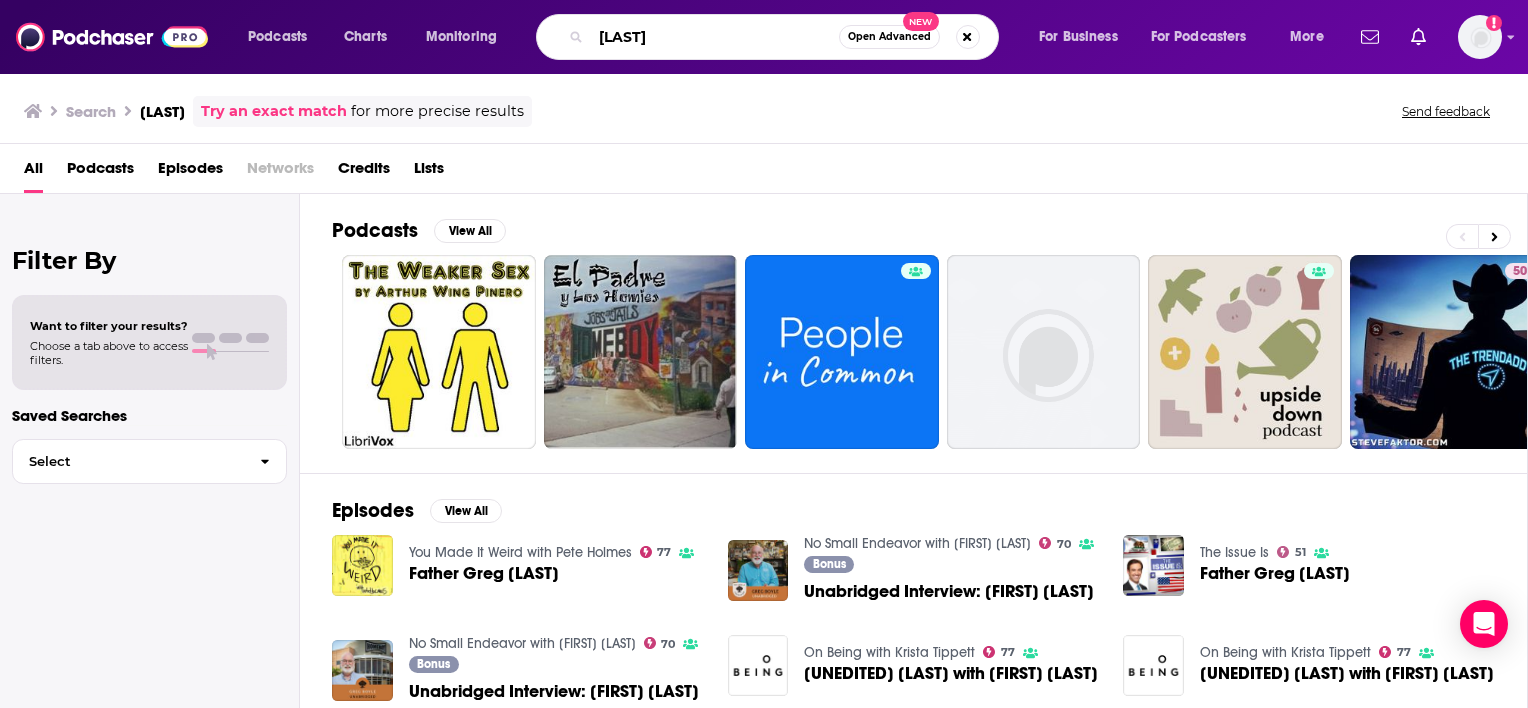 click on "[LAST]" at bounding box center (715, 37) 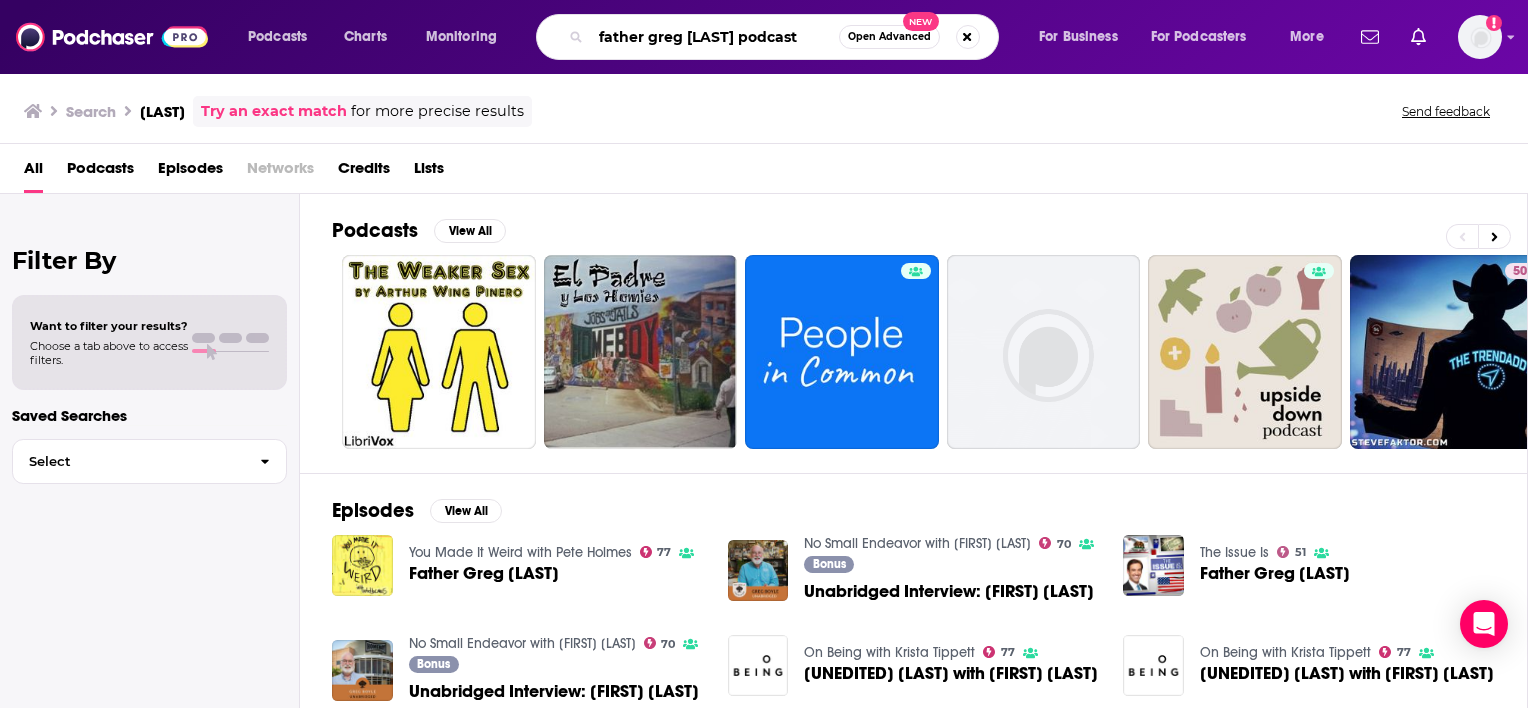 type on "father greg [LAST] podcast" 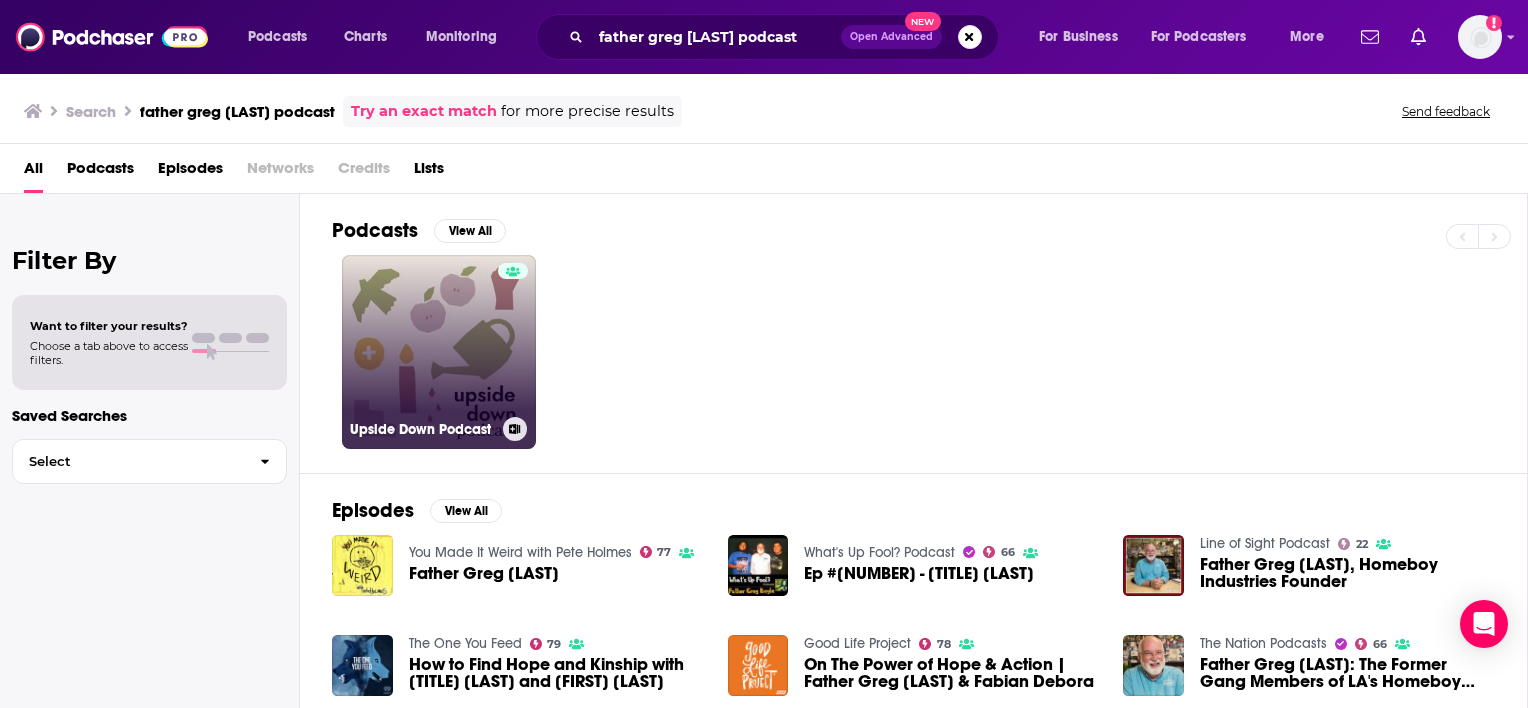 click on "Upside Down Podcast" at bounding box center (439, 352) 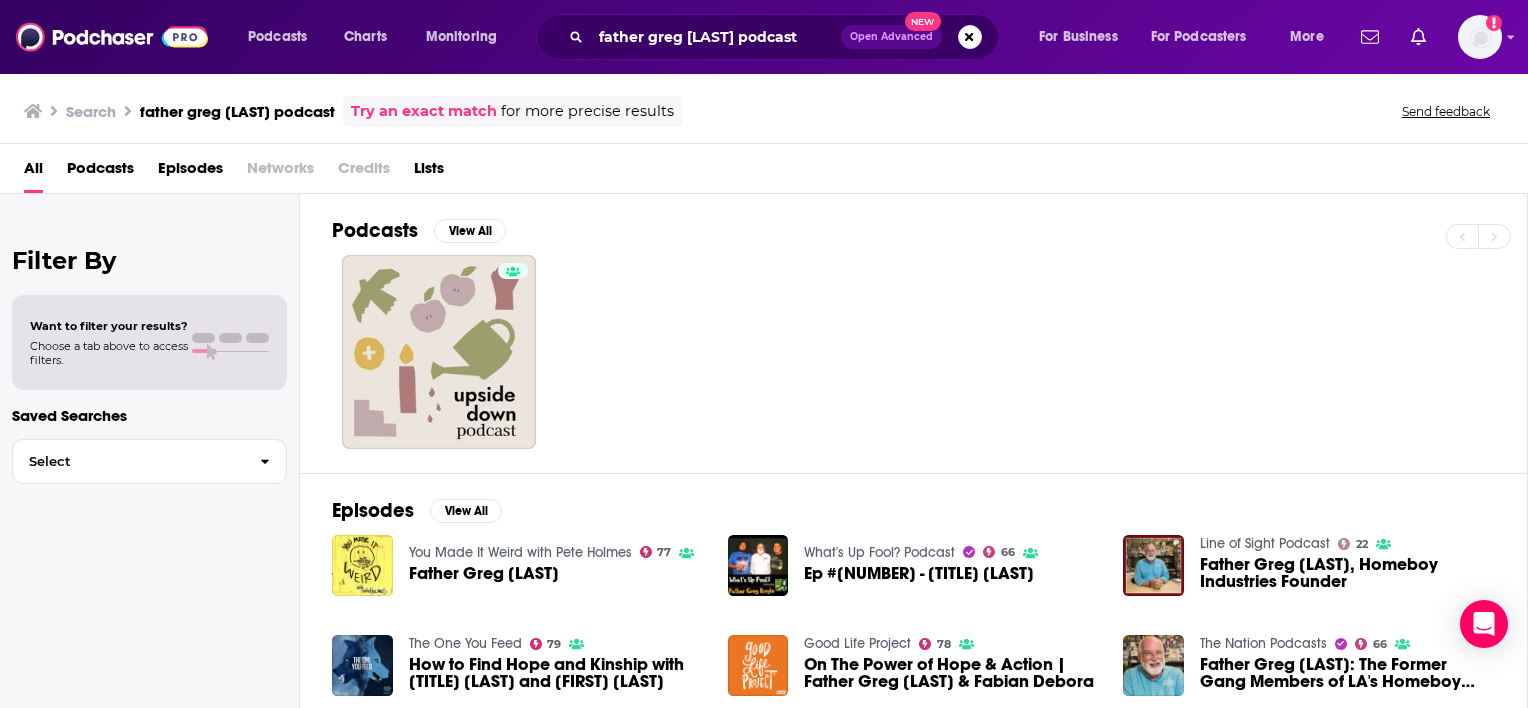 drag, startPoint x: 1517, startPoint y: 286, endPoint x: 1516, endPoint y: 420, distance: 134.00374 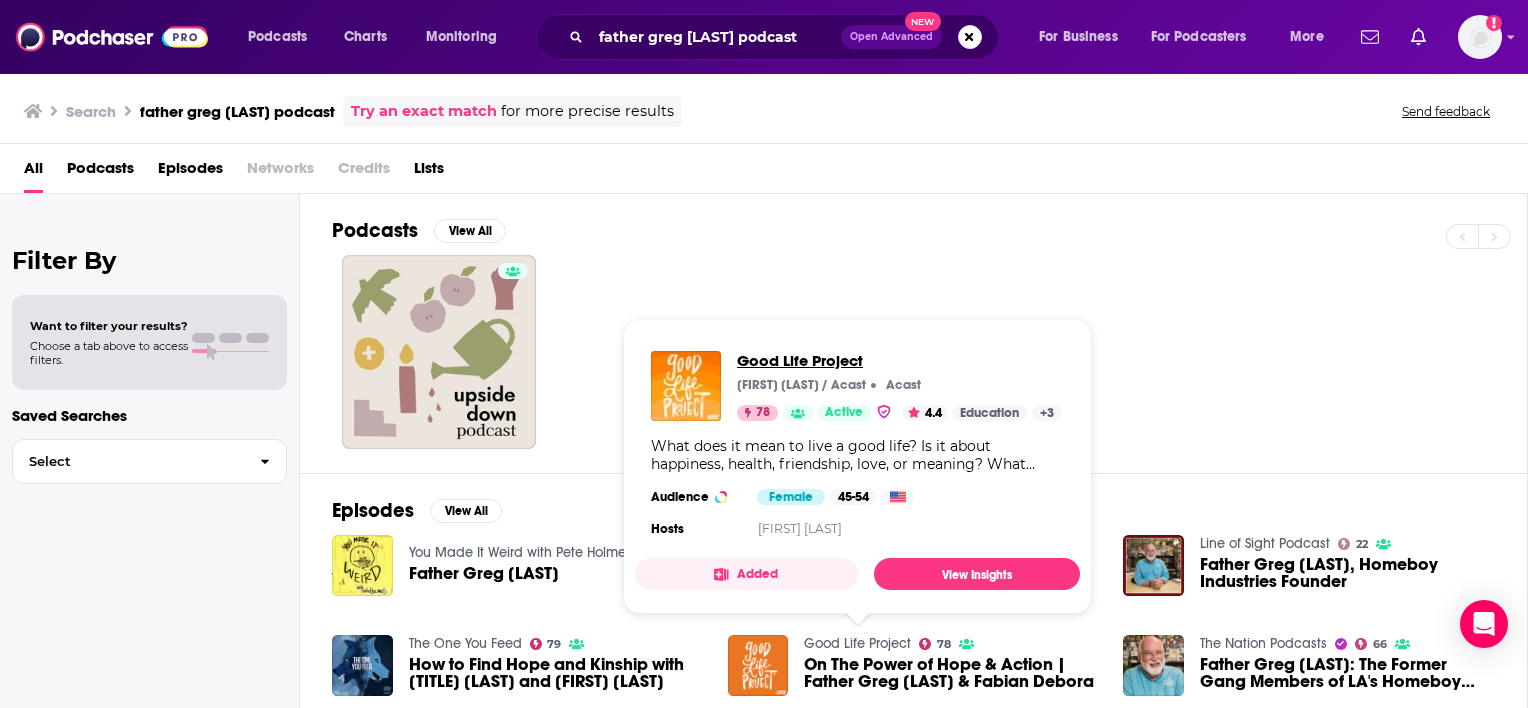 click on "Good Life Project" at bounding box center [899, 360] 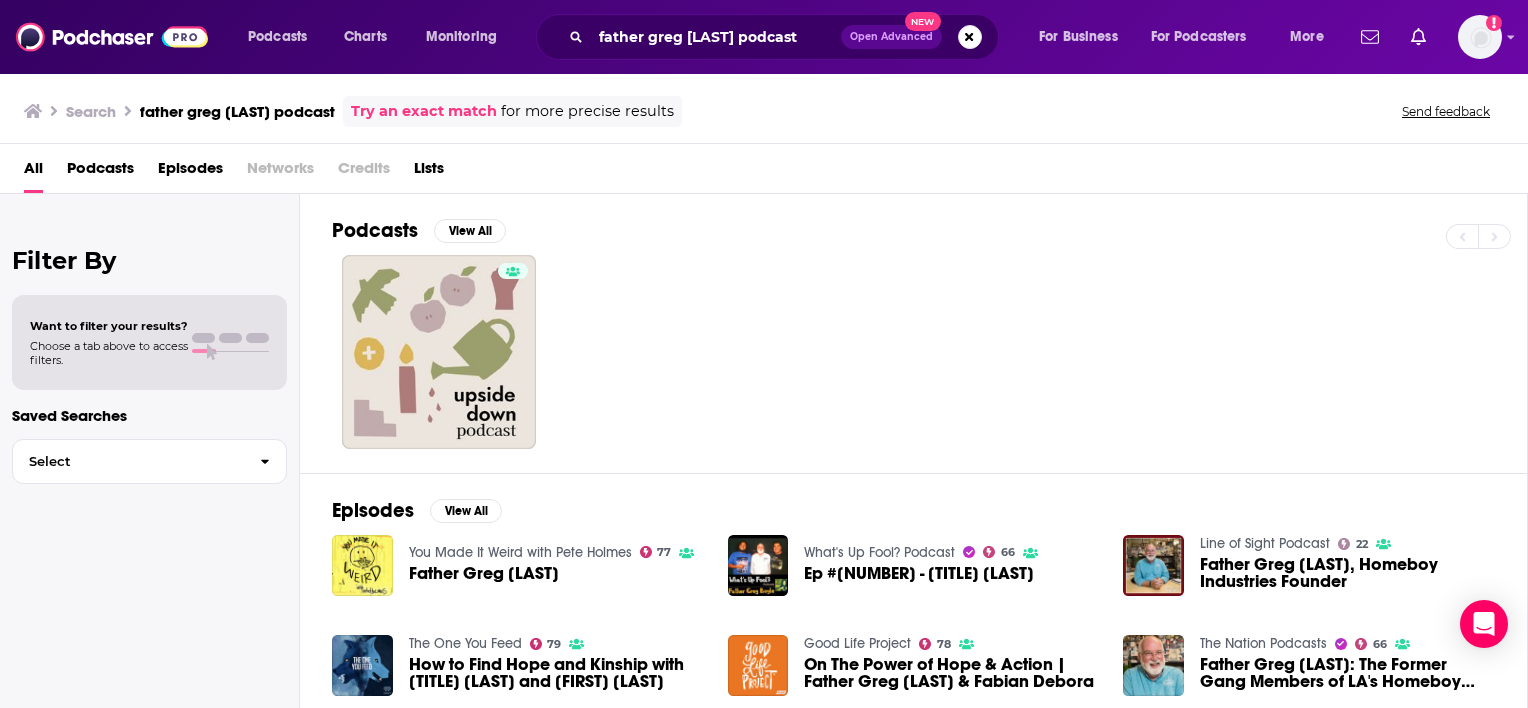 drag, startPoint x: 1527, startPoint y: 372, endPoint x: 1496, endPoint y: 332, distance: 50.606323 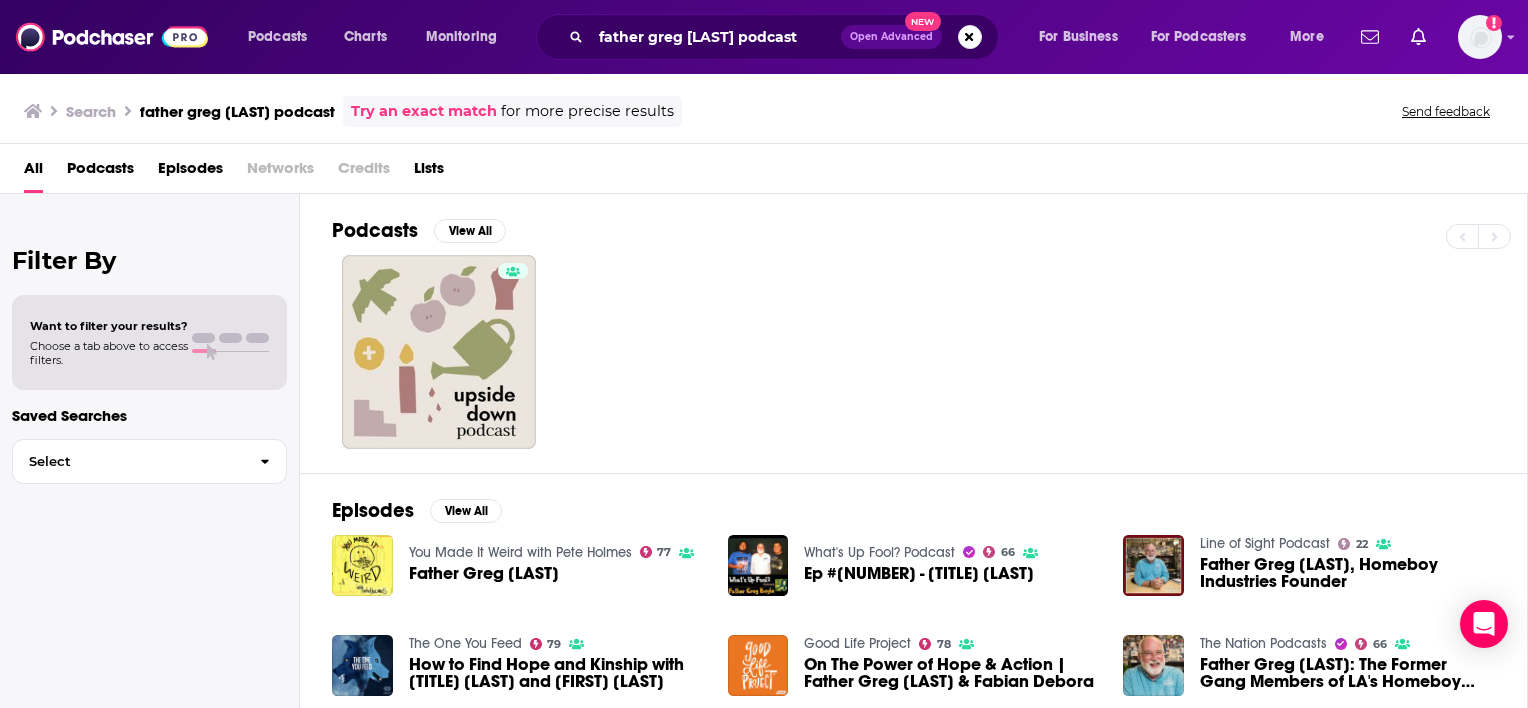 drag, startPoint x: 1496, startPoint y: 332, endPoint x: 953, endPoint y: 319, distance: 543.1556 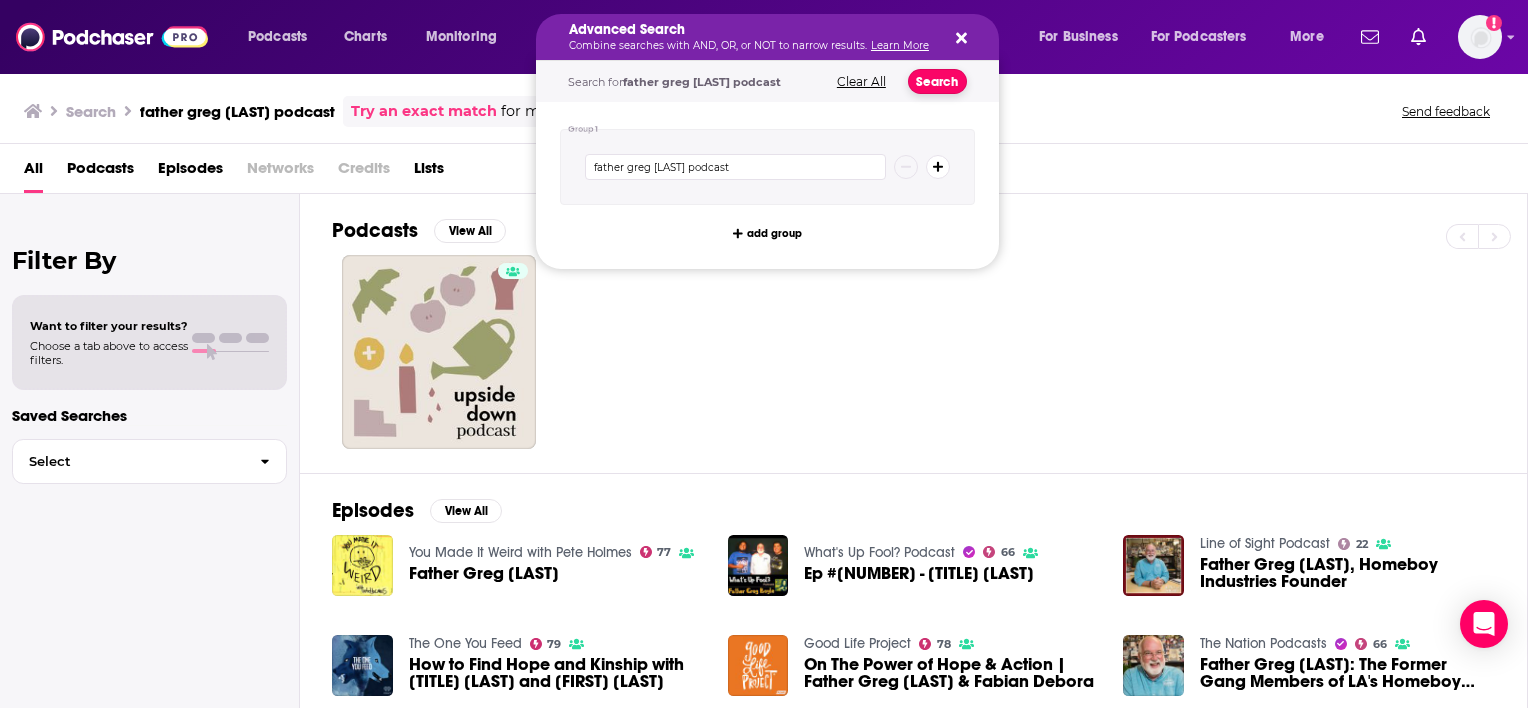 click on "Search" at bounding box center [937, 81] 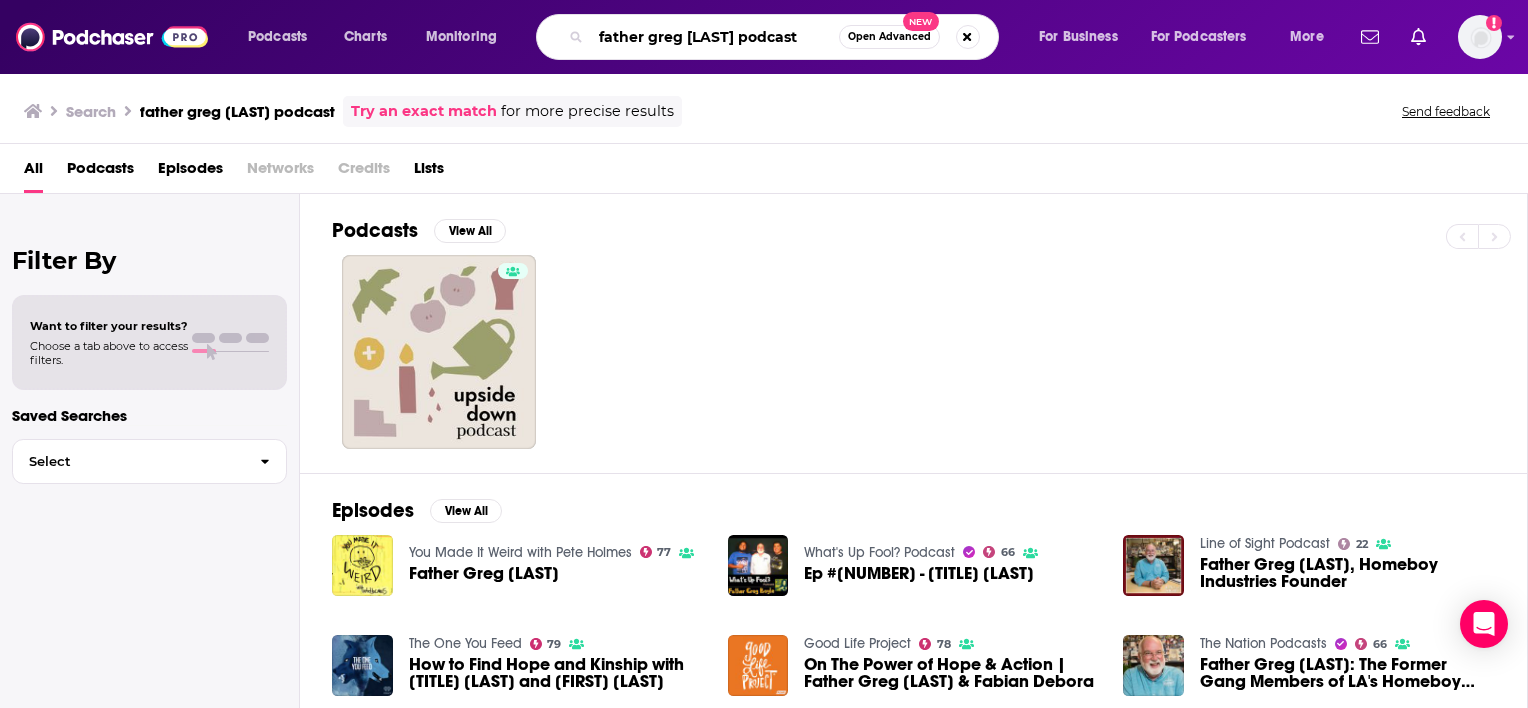 click on "father greg [LAST] podcast" at bounding box center (715, 37) 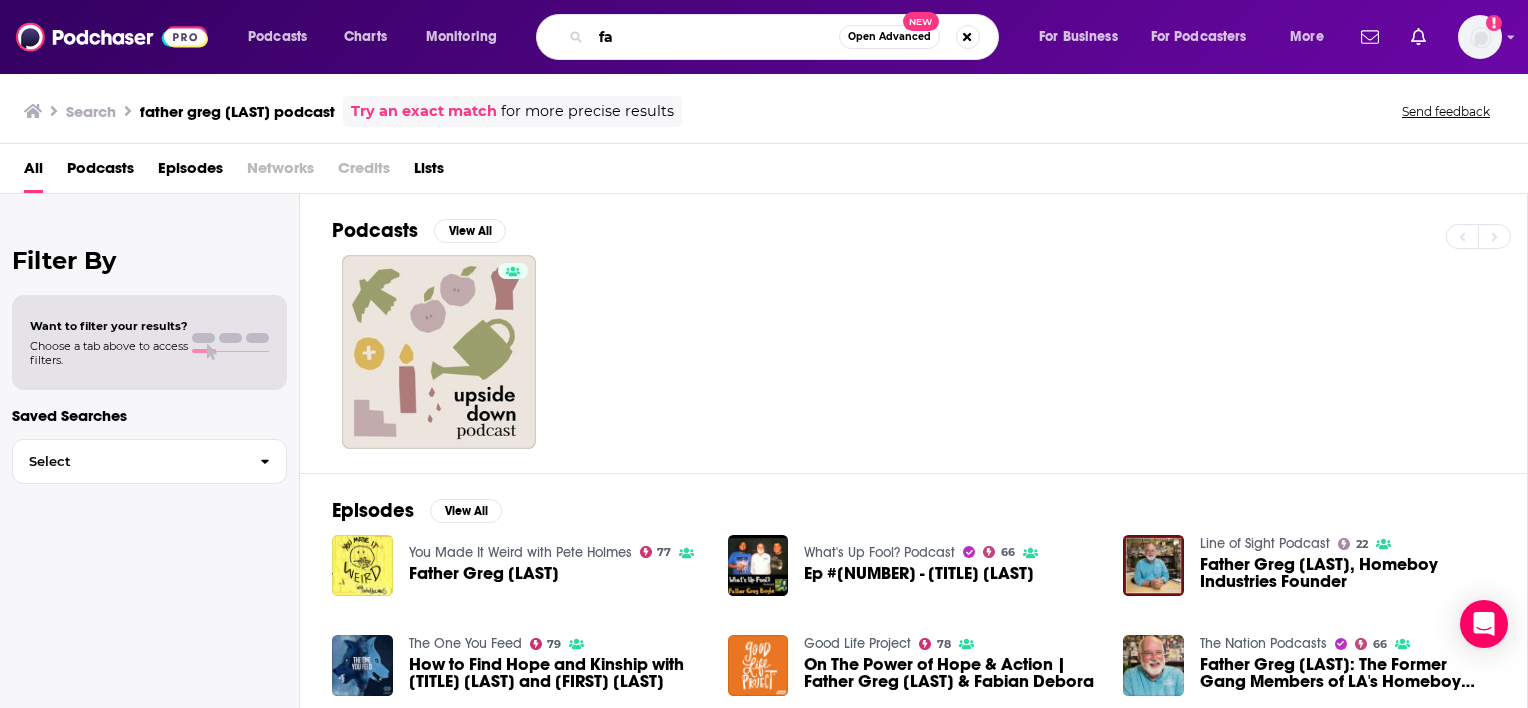 type on "f" 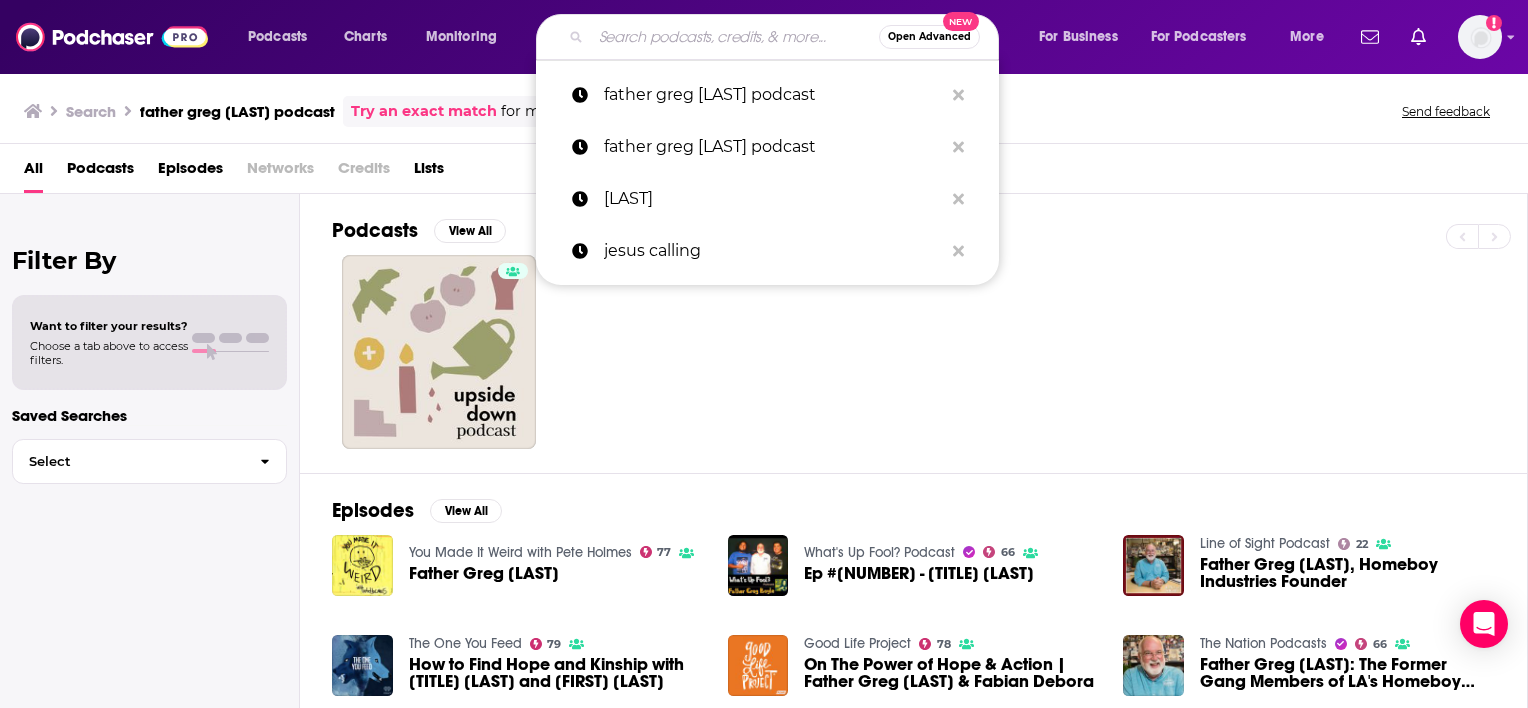 click at bounding box center [735, 37] 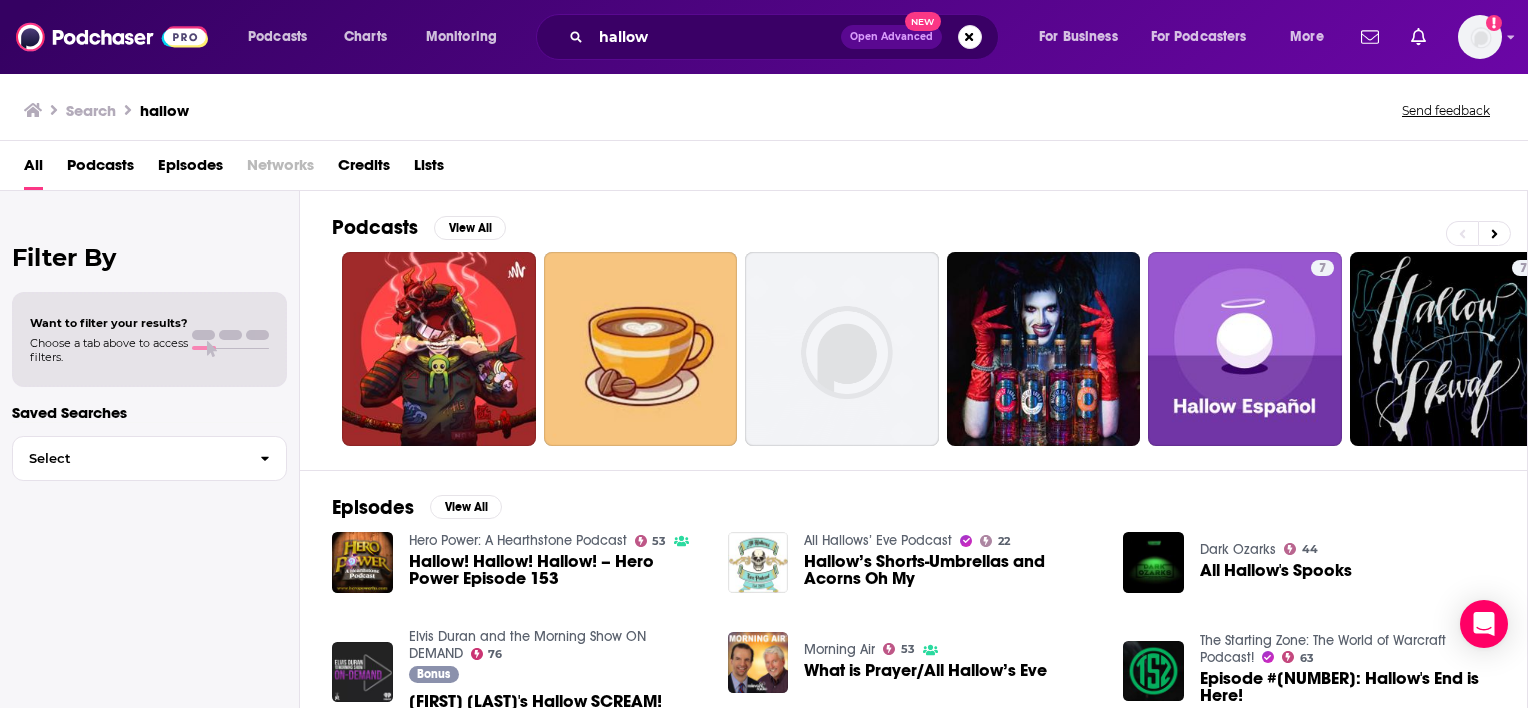 drag, startPoint x: 1524, startPoint y: 499, endPoint x: 1425, endPoint y: 517, distance: 100.62306 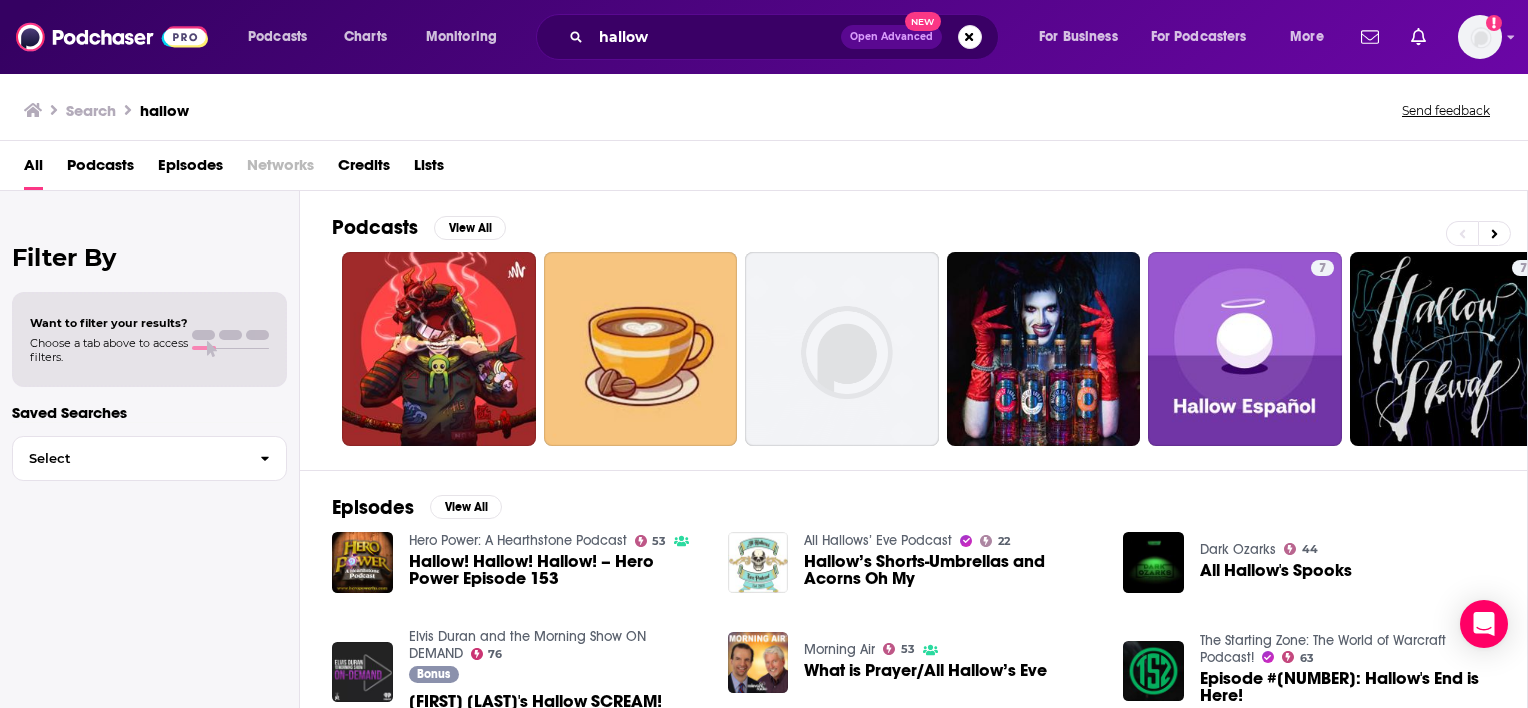 click on "Podcasts" at bounding box center [100, 169] 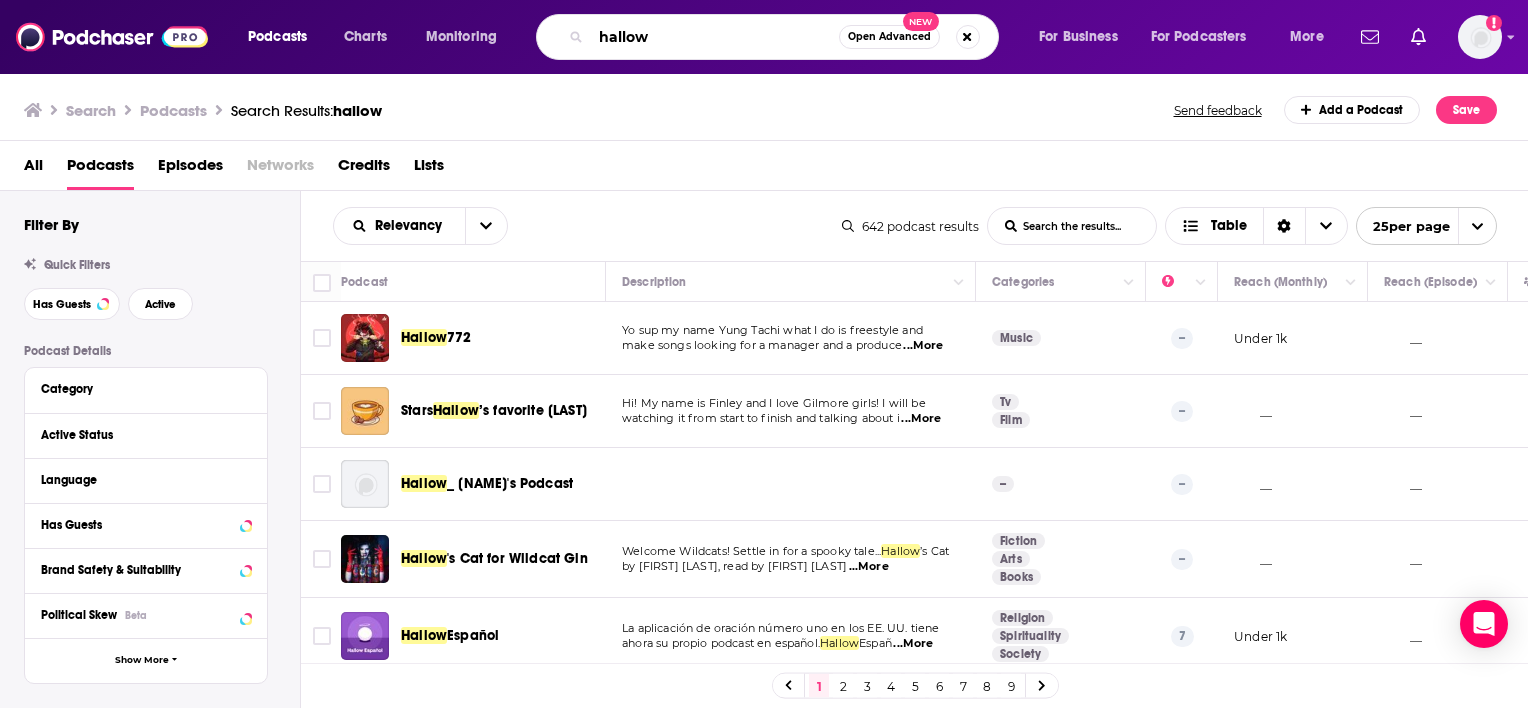 click on "hallow" at bounding box center [715, 37] 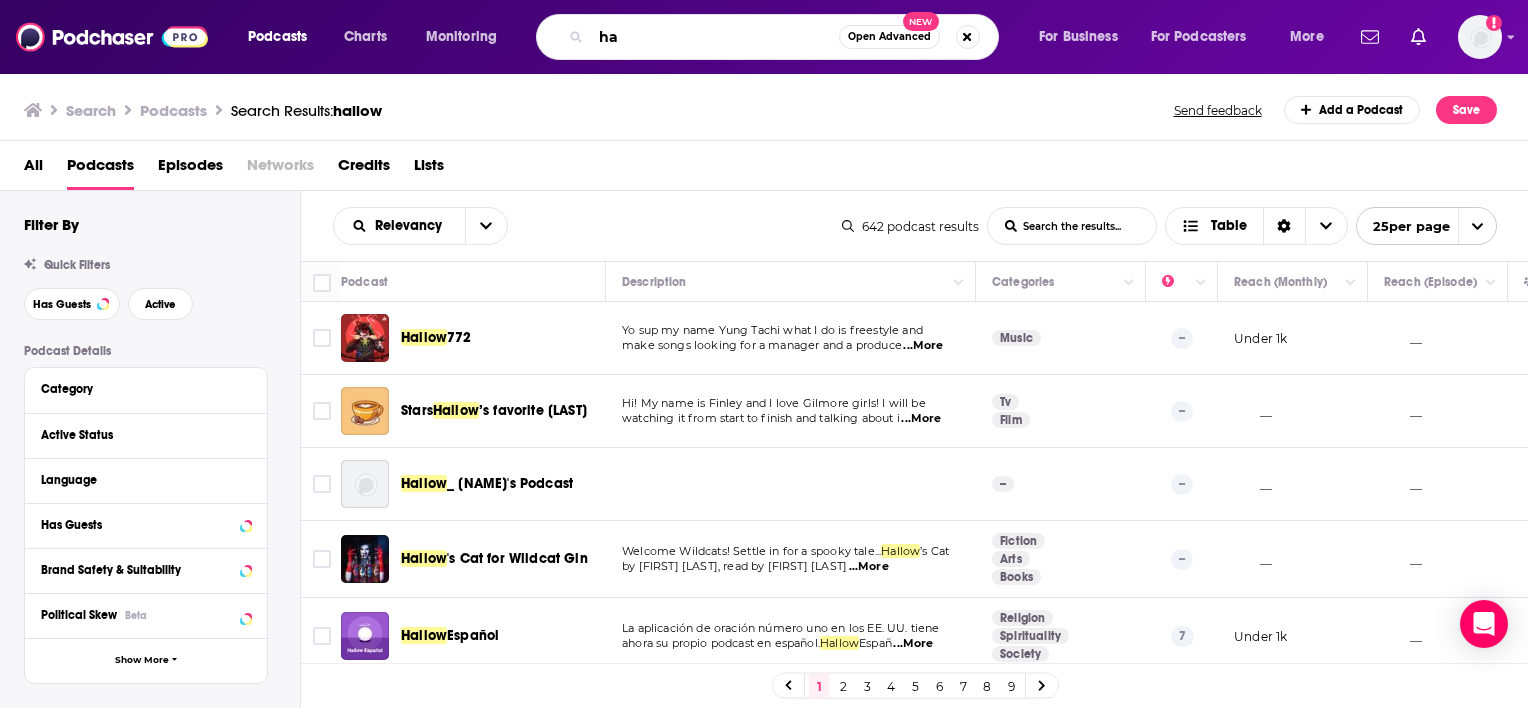 type on "h" 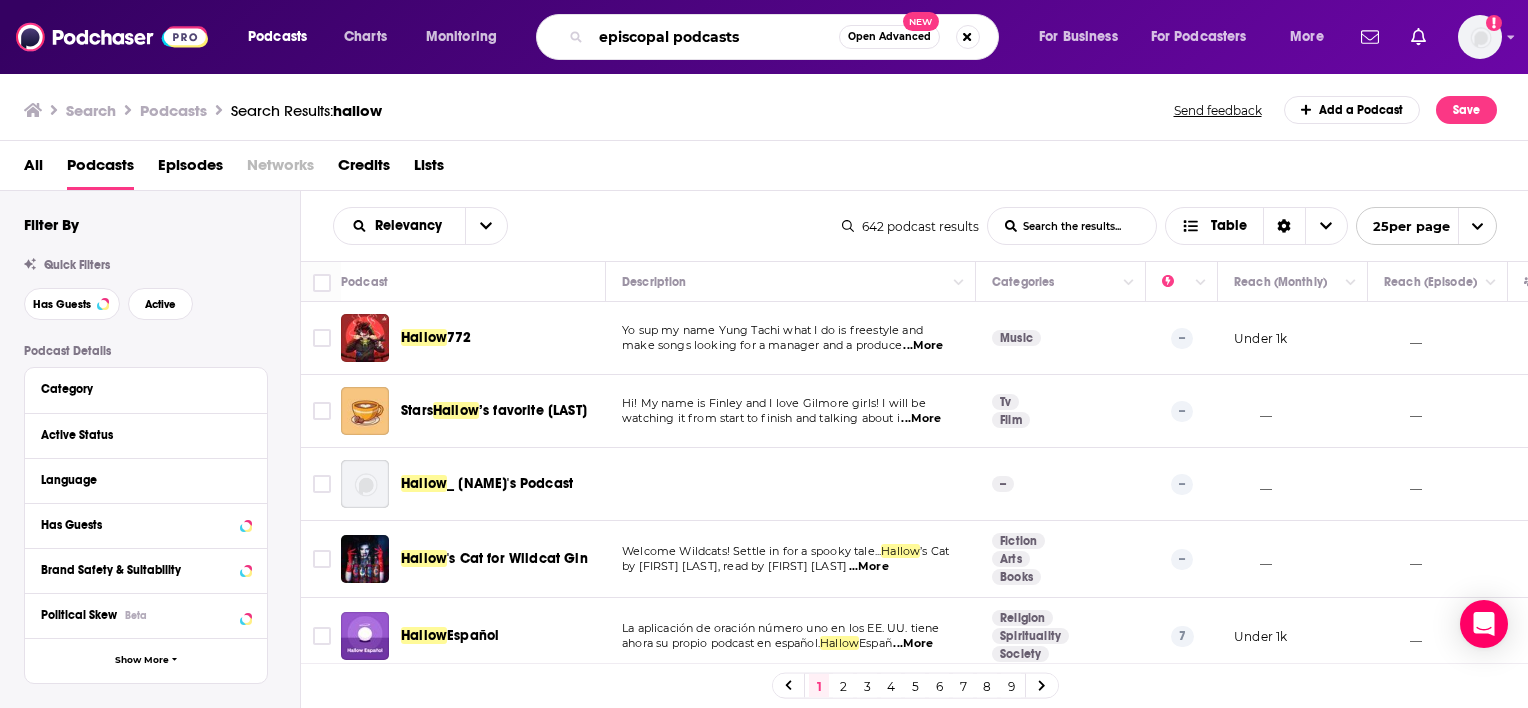 type on "episcopal podcasts" 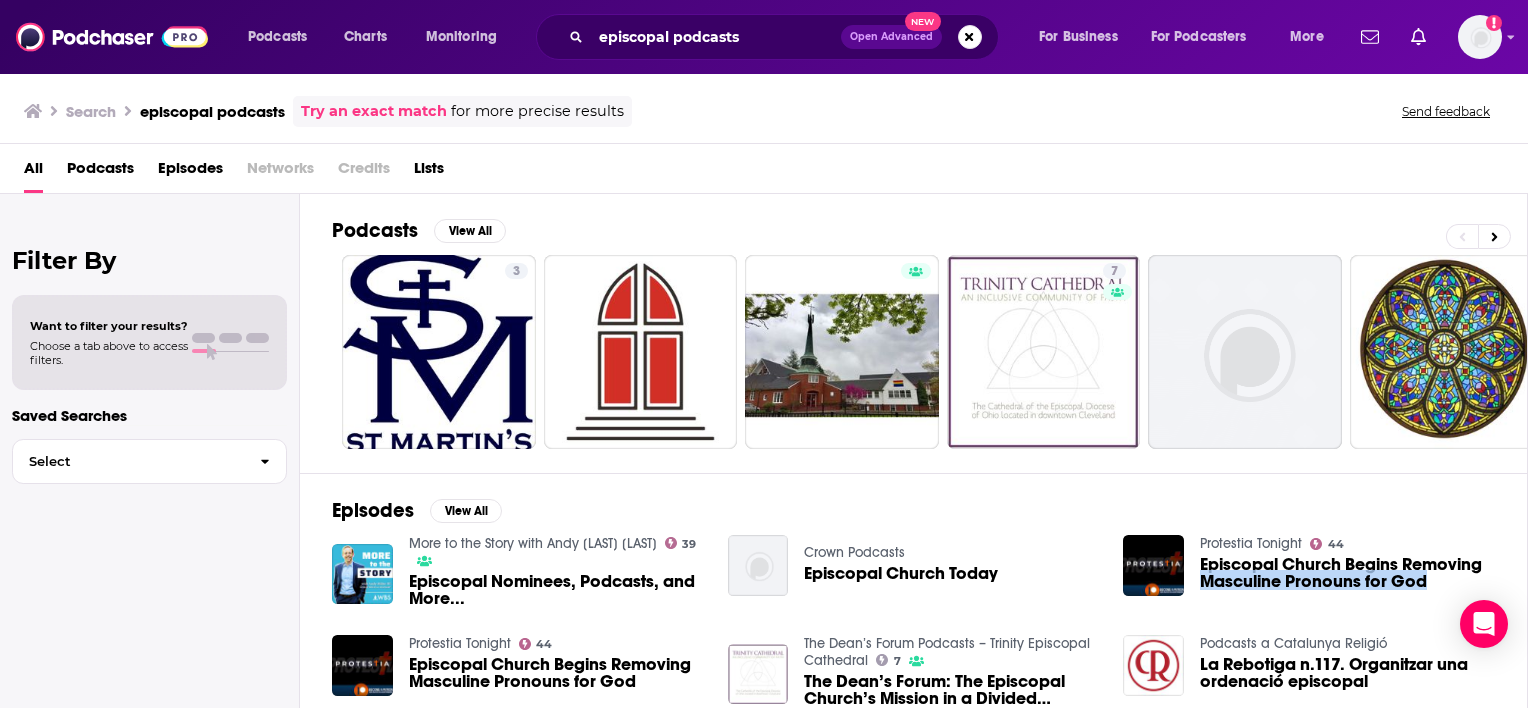 drag, startPoint x: 1520, startPoint y: 542, endPoint x: 1523, endPoint y: 611, distance: 69.065186 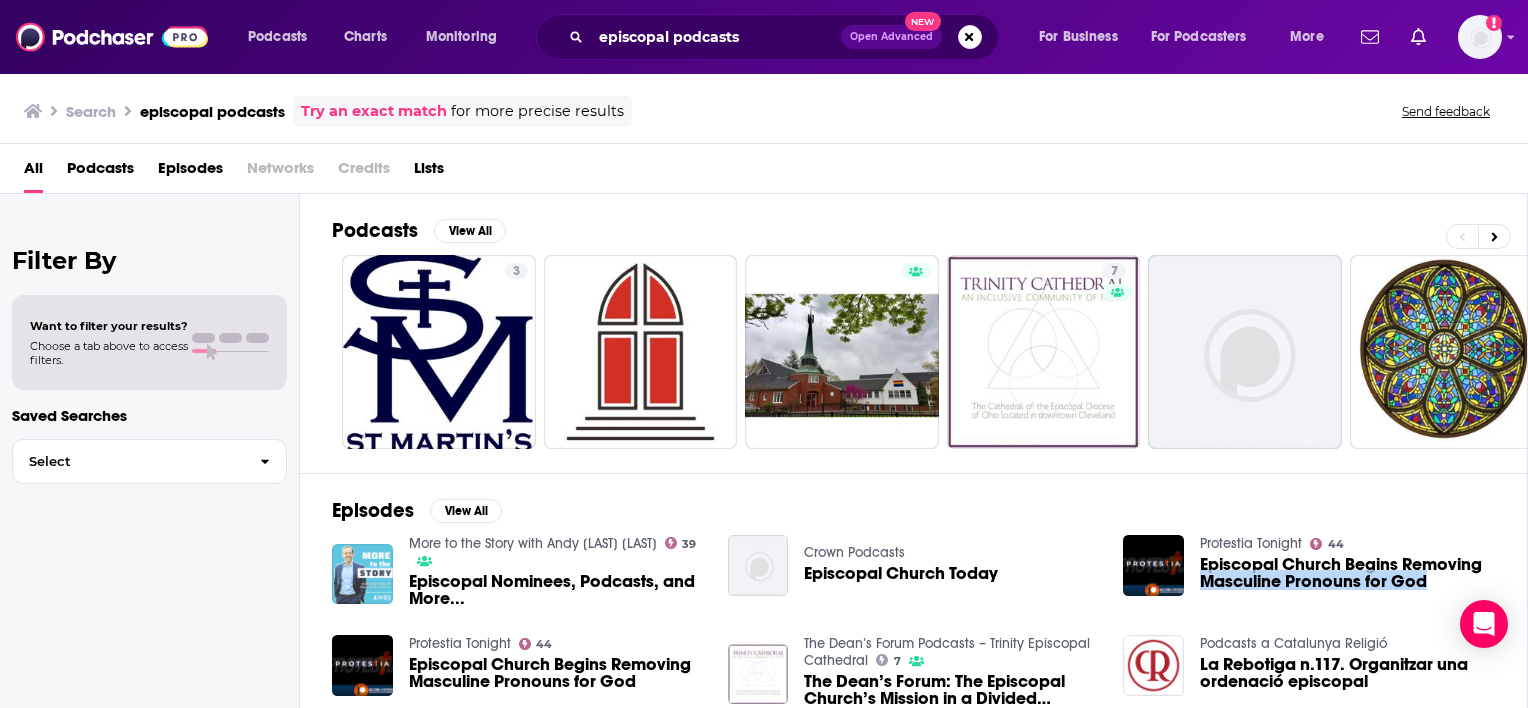 click at bounding box center (362, 574) 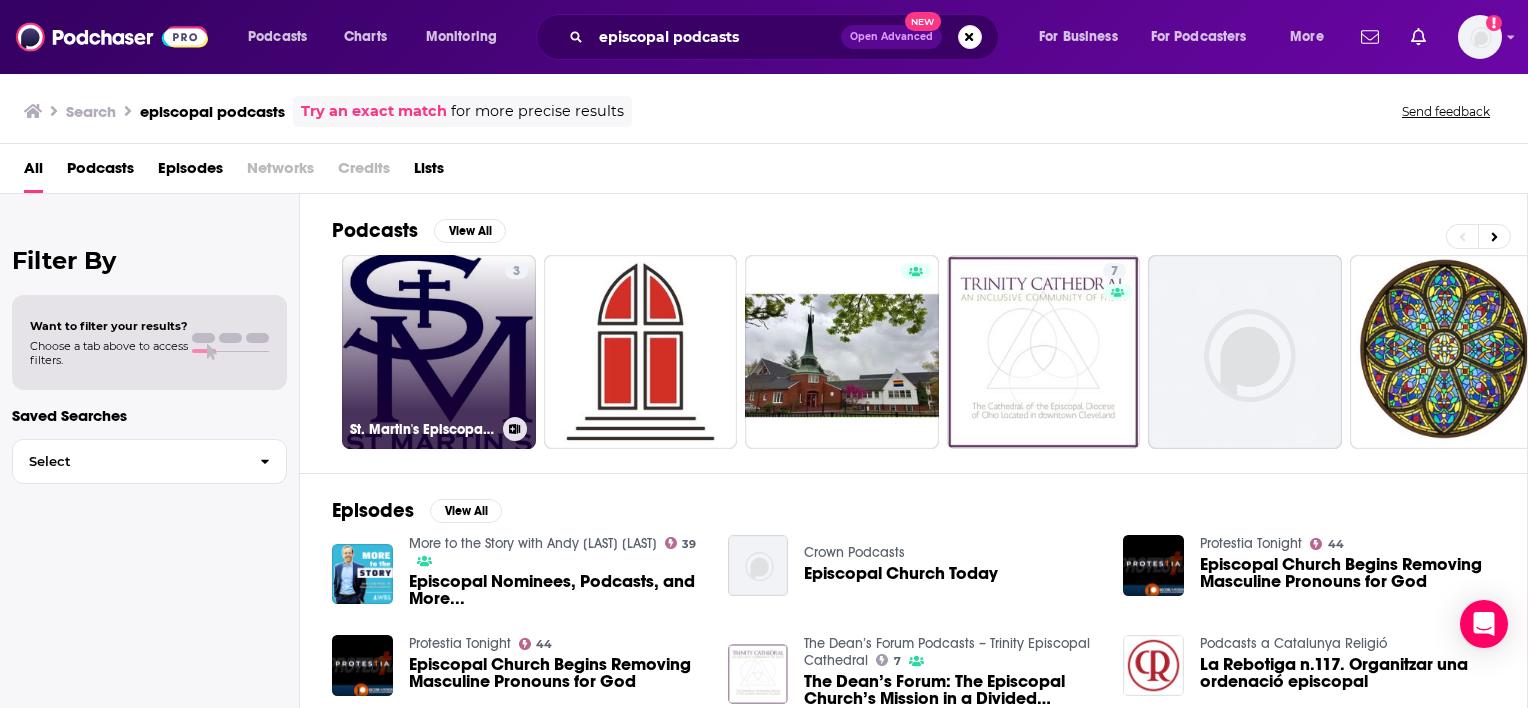 click on "[NUMBER] [NAME] Podcasts" at bounding box center (439, 352) 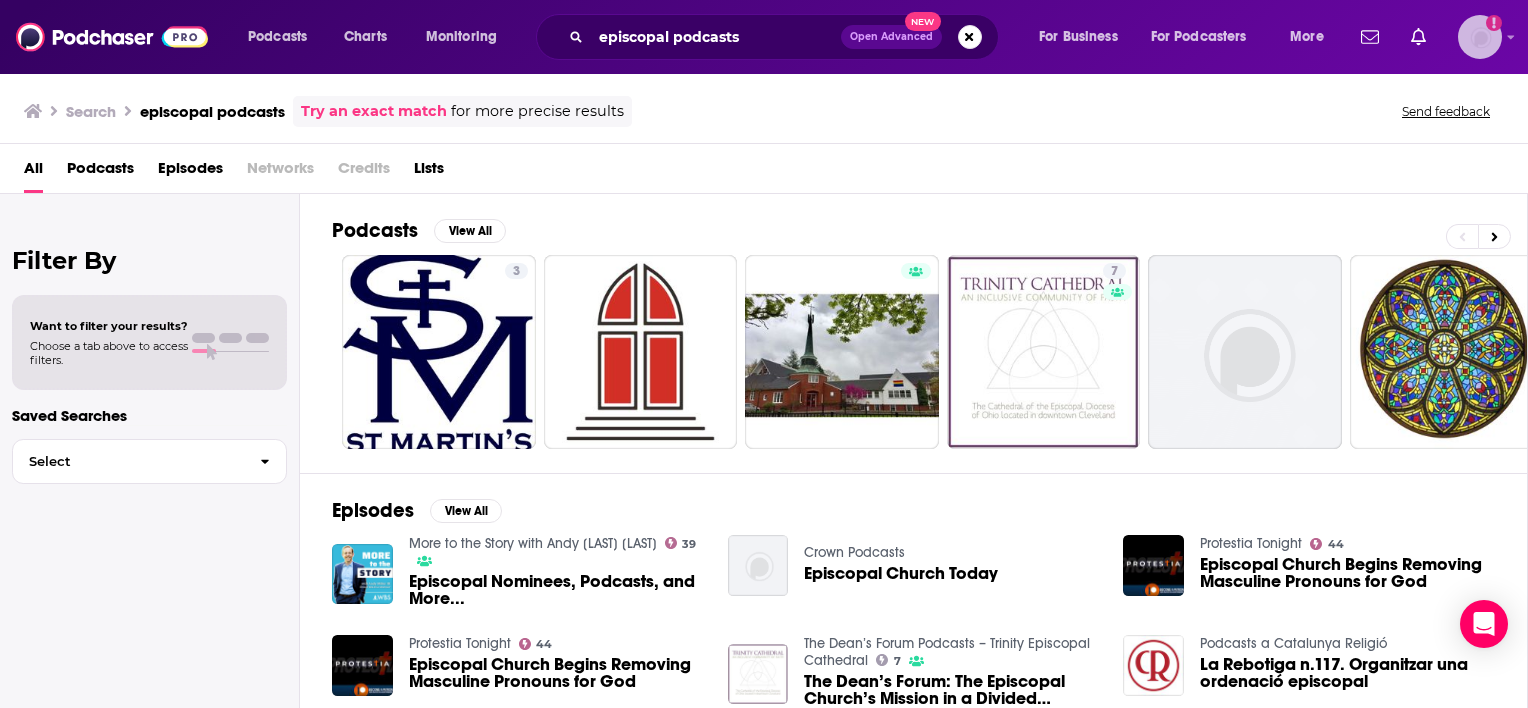 click on "Add a profile image" 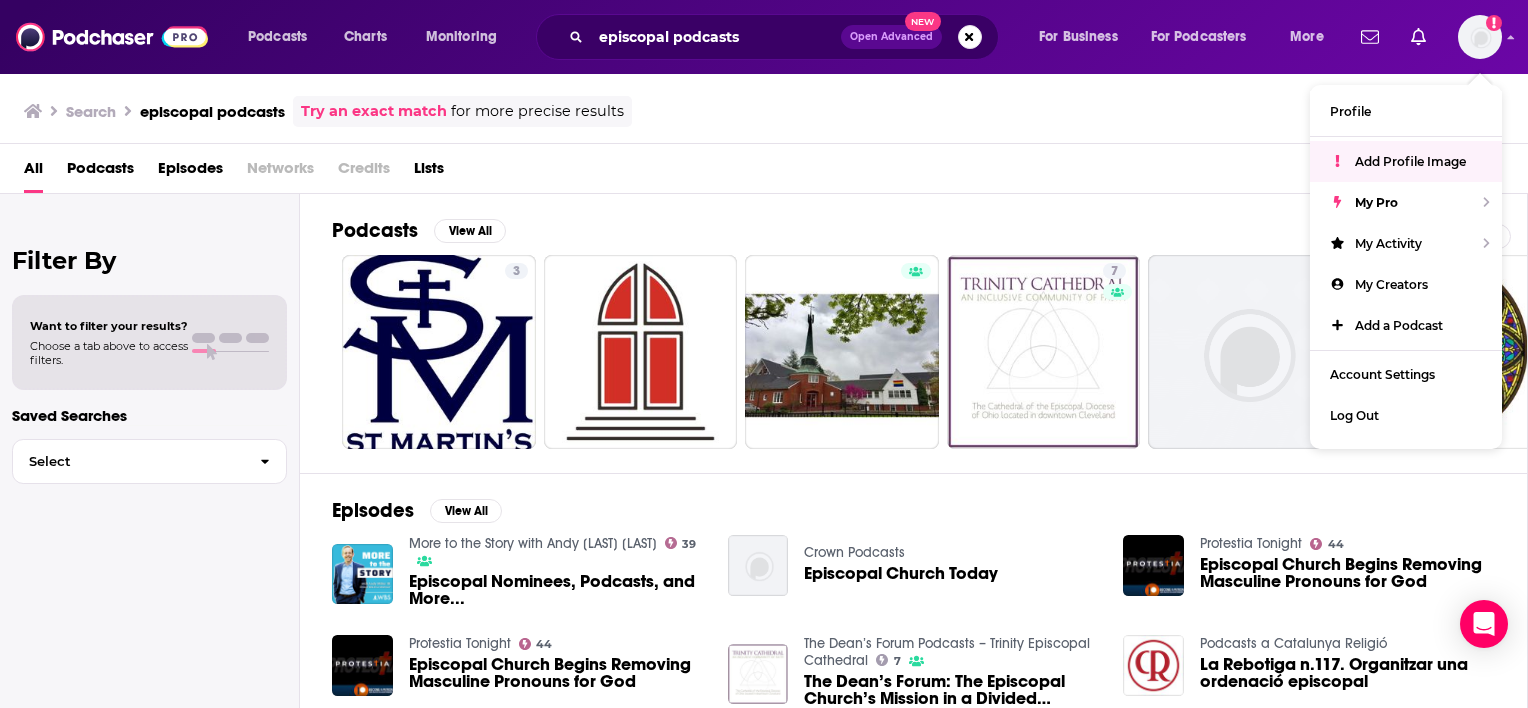 click on "Podcasts View All 3 7 35 18 + 39" at bounding box center [930, 333] 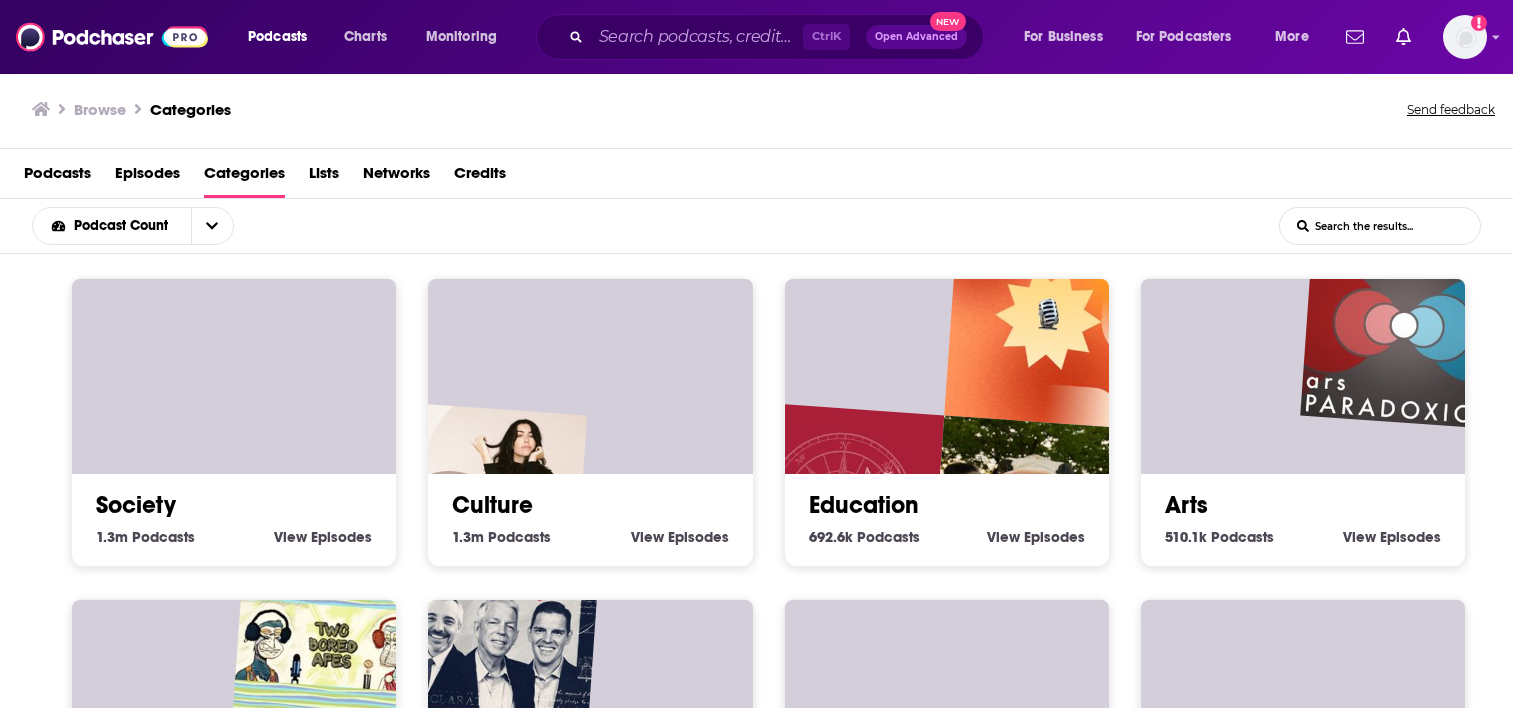 scroll, scrollTop: 0, scrollLeft: 0, axis: both 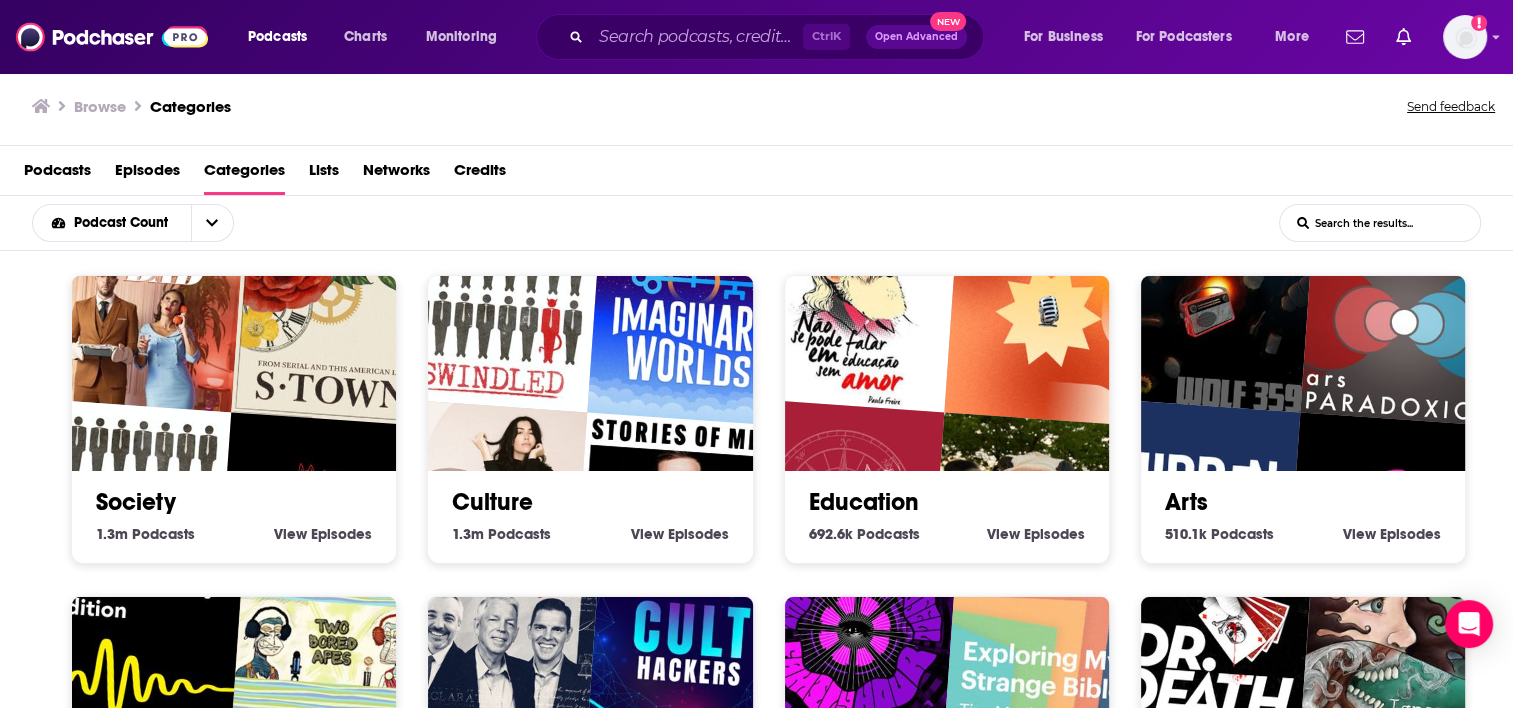 click on "Categories" at bounding box center (244, 174) 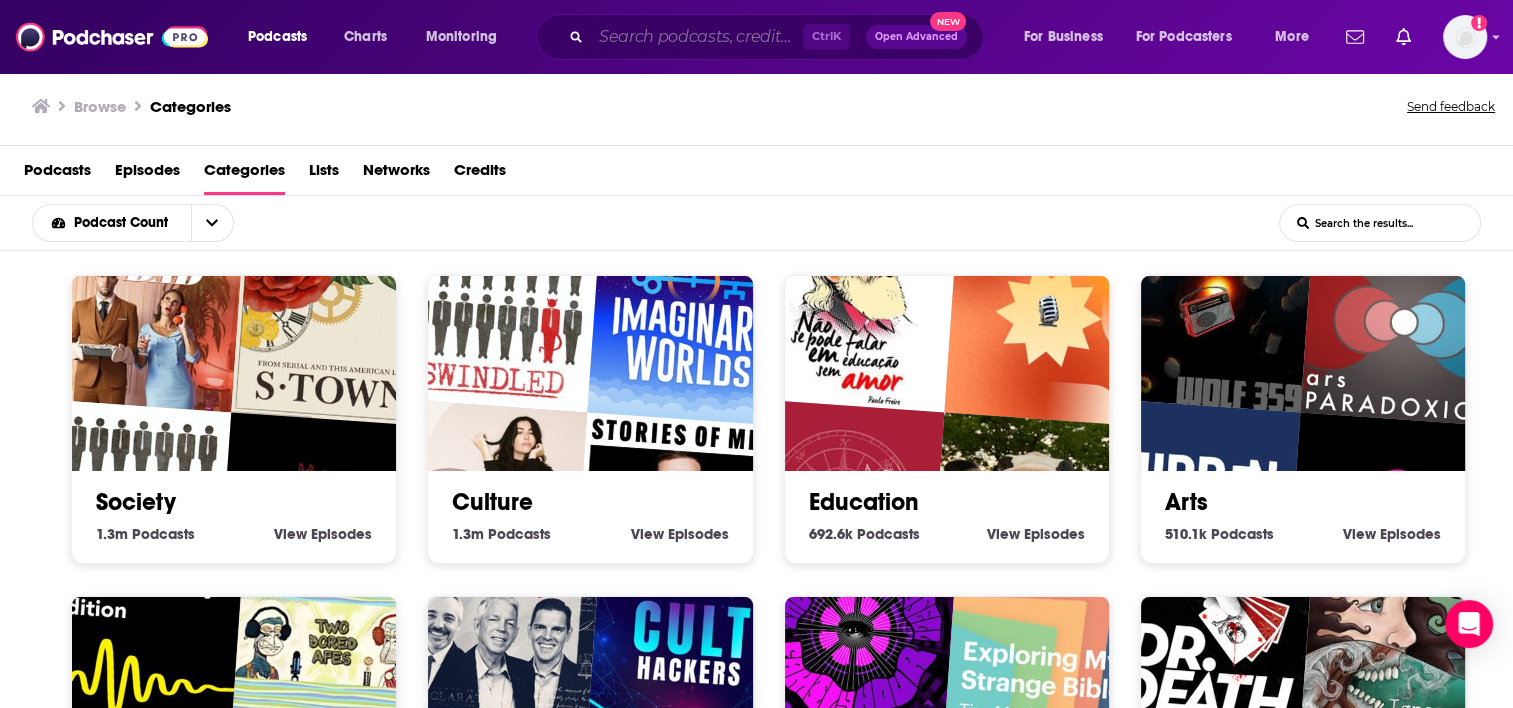 click at bounding box center (697, 37) 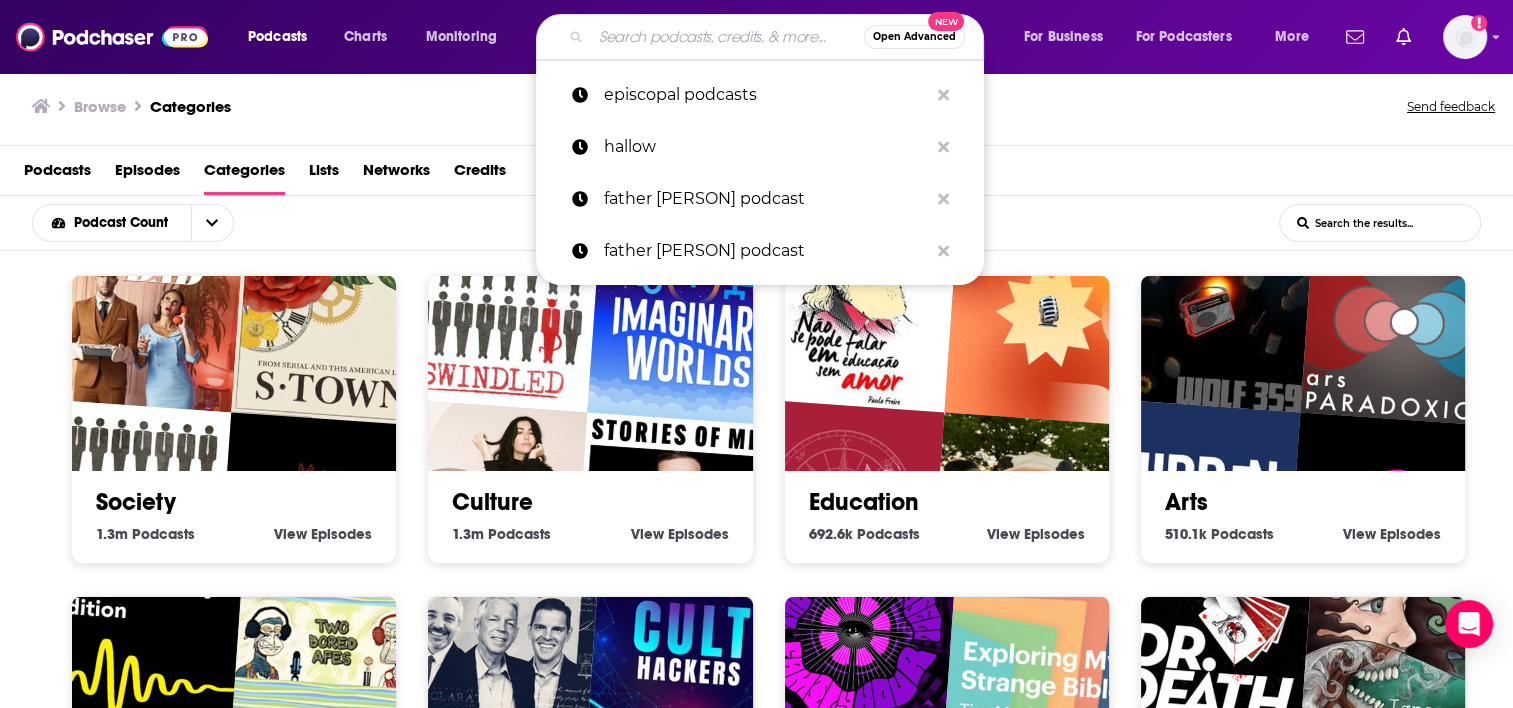 click at bounding box center (727, 37) 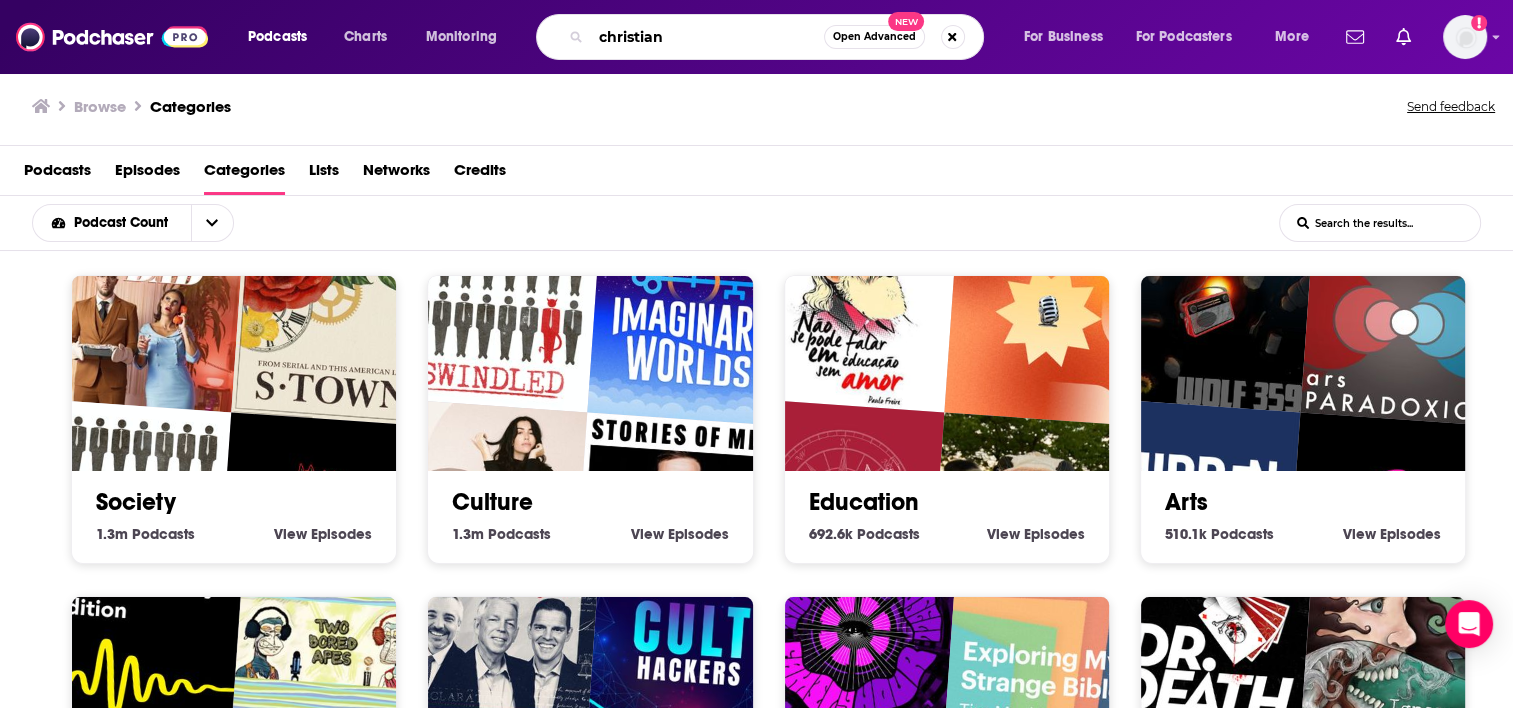 type on "christian" 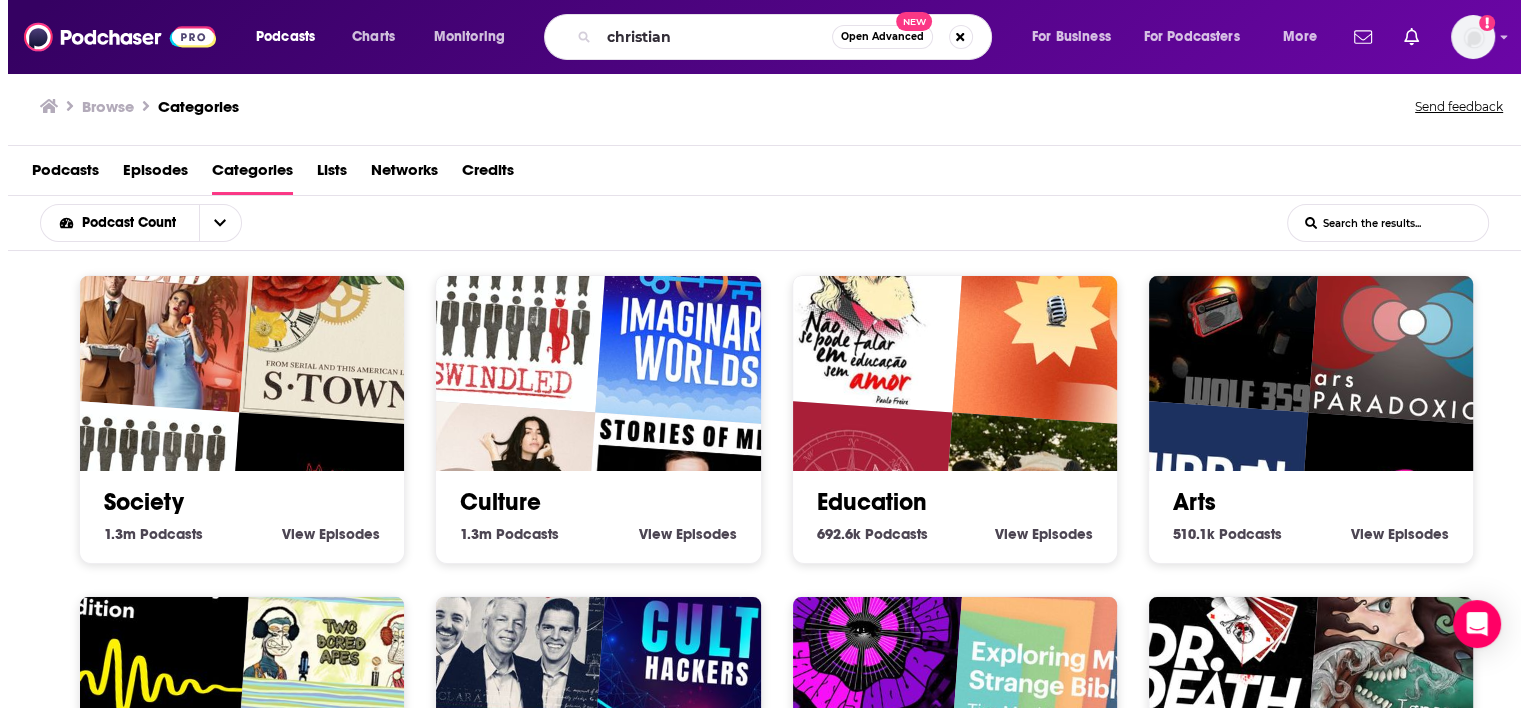 scroll, scrollTop: 0, scrollLeft: 0, axis: both 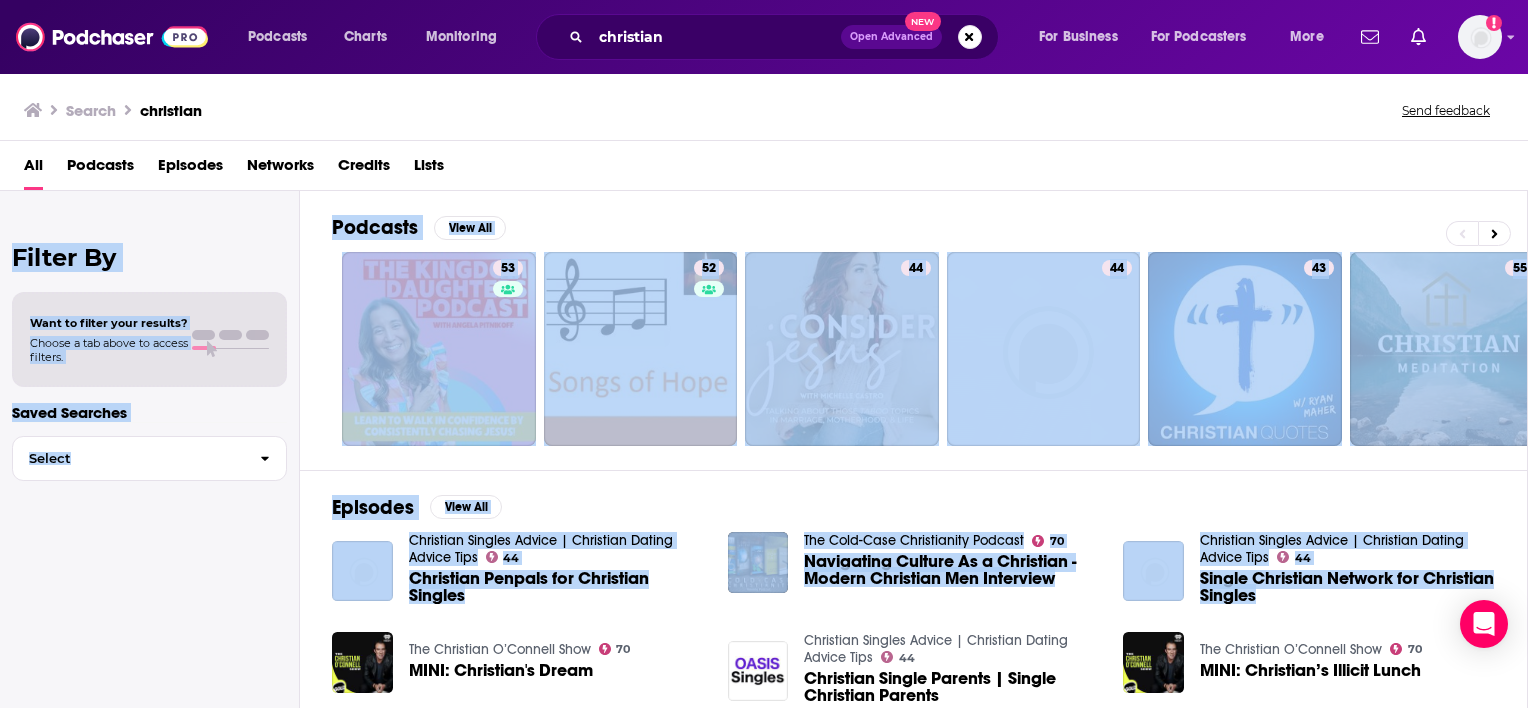 drag, startPoint x: 1518, startPoint y: 180, endPoint x: 1506, endPoint y: 594, distance: 414.1739 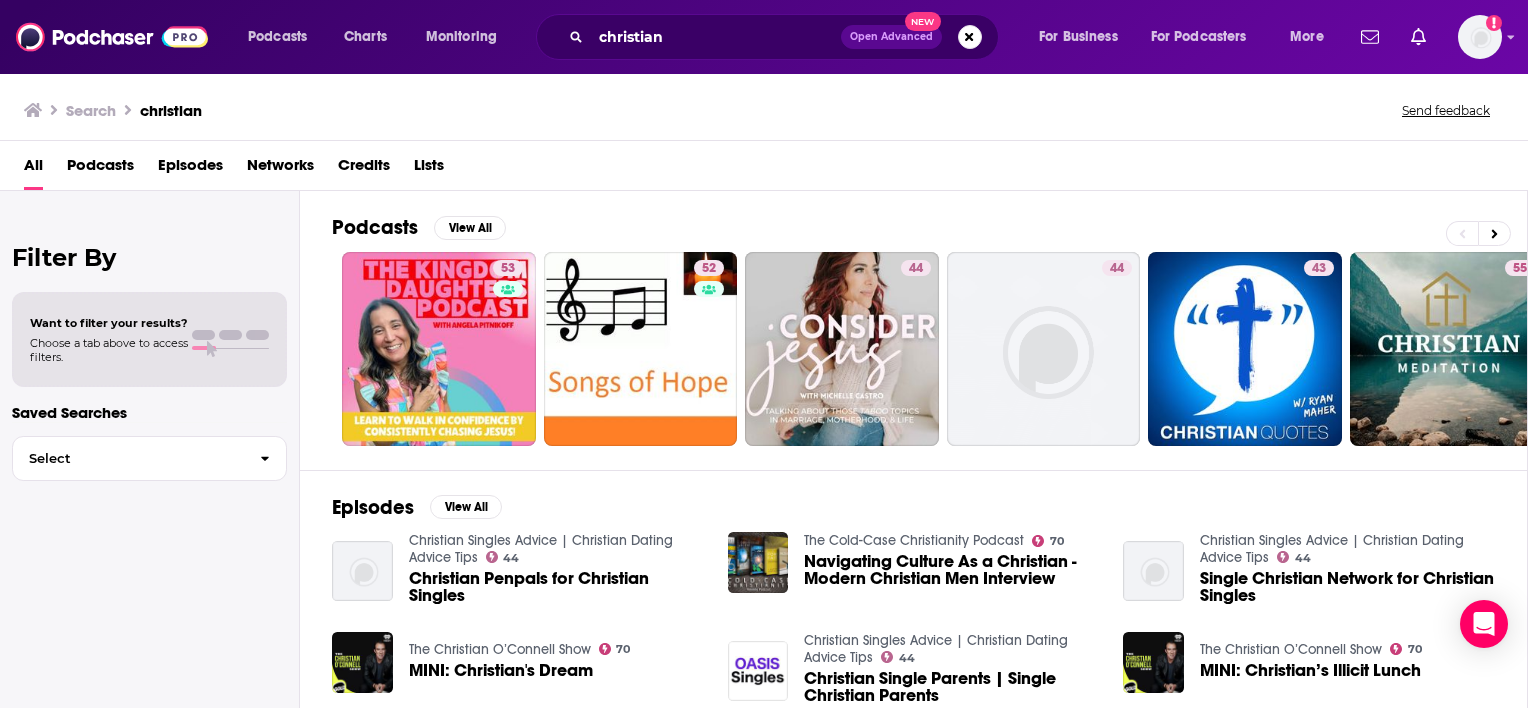 drag, startPoint x: 1506, startPoint y: 594, endPoint x: 1488, endPoint y: 691, distance: 98.65597 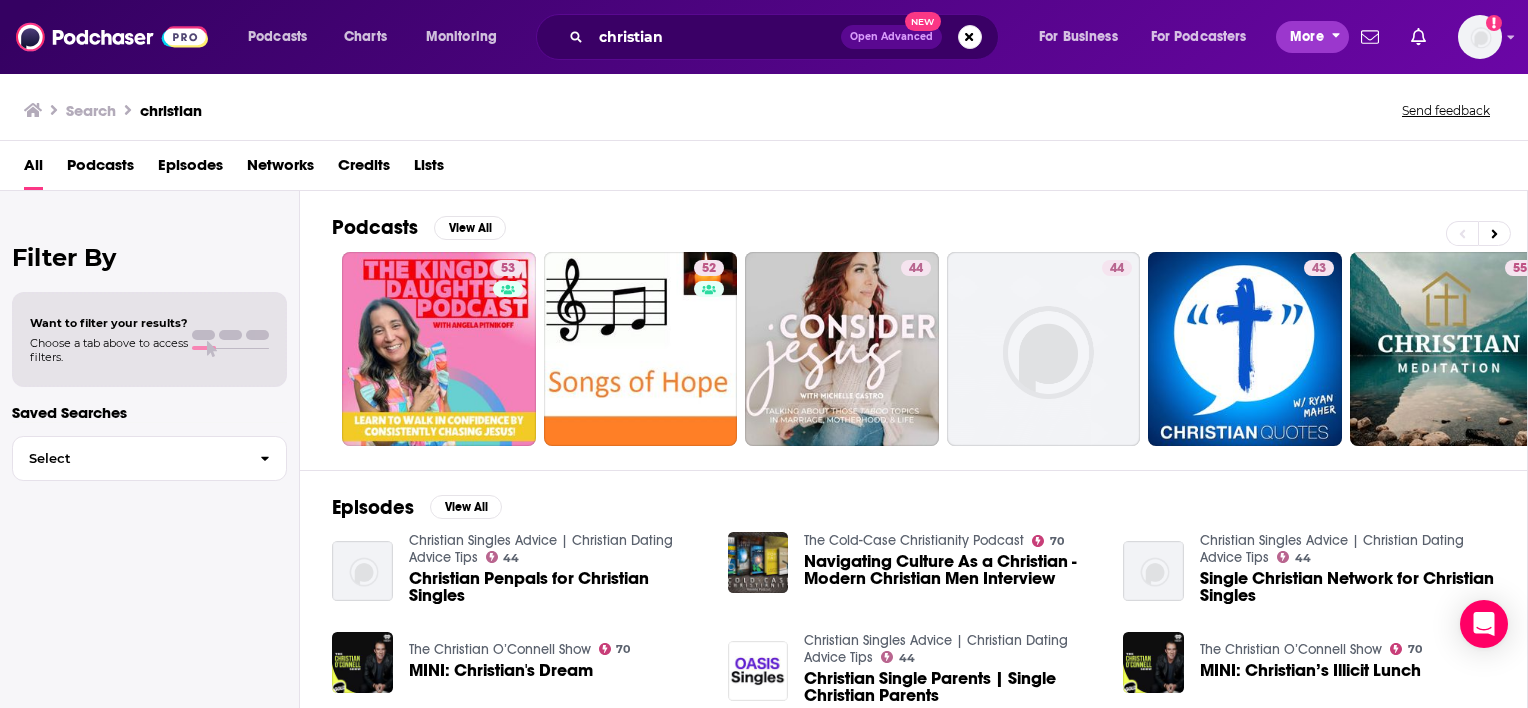 click on "More" at bounding box center [1307, 37] 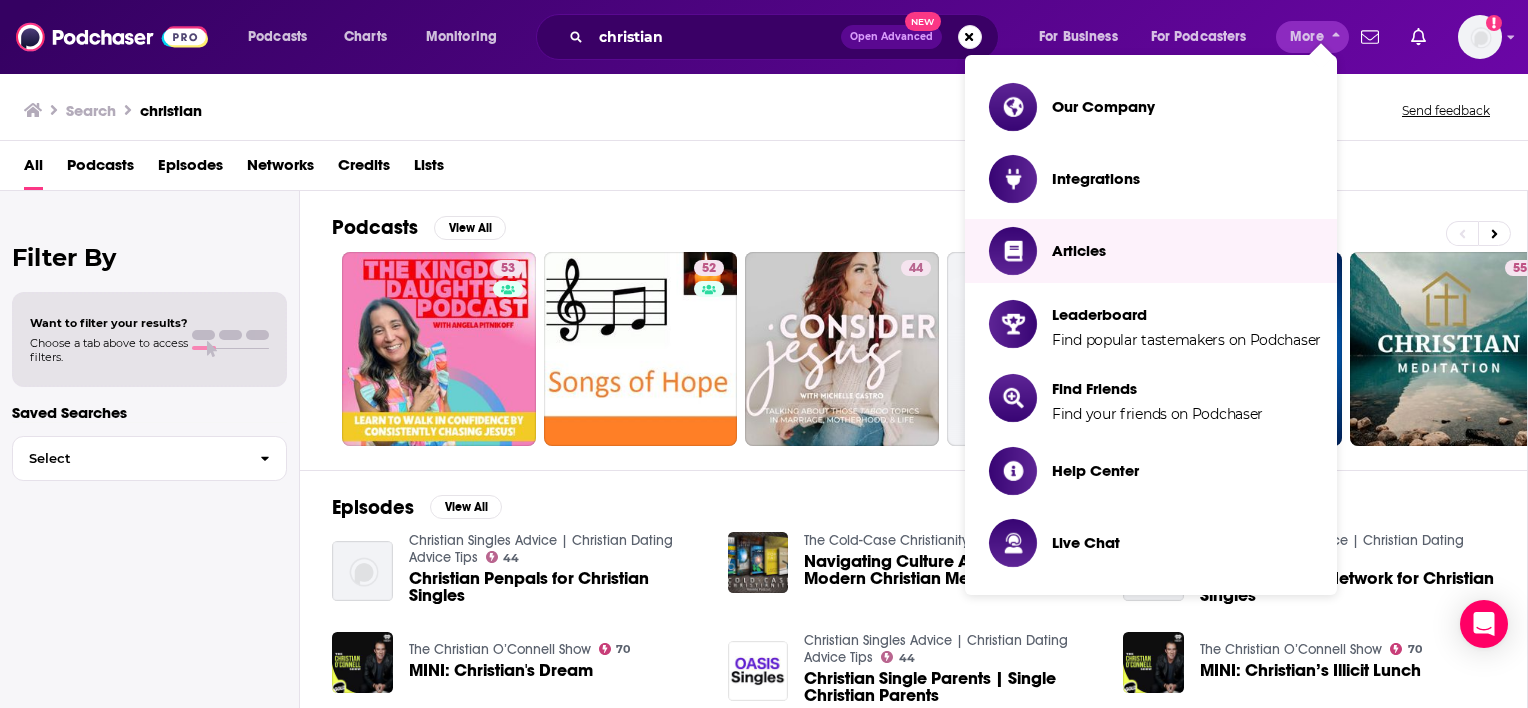 click on "Podcasts View All 53 52 44 44 43 55 70 43 + 39k" at bounding box center [930, 330] 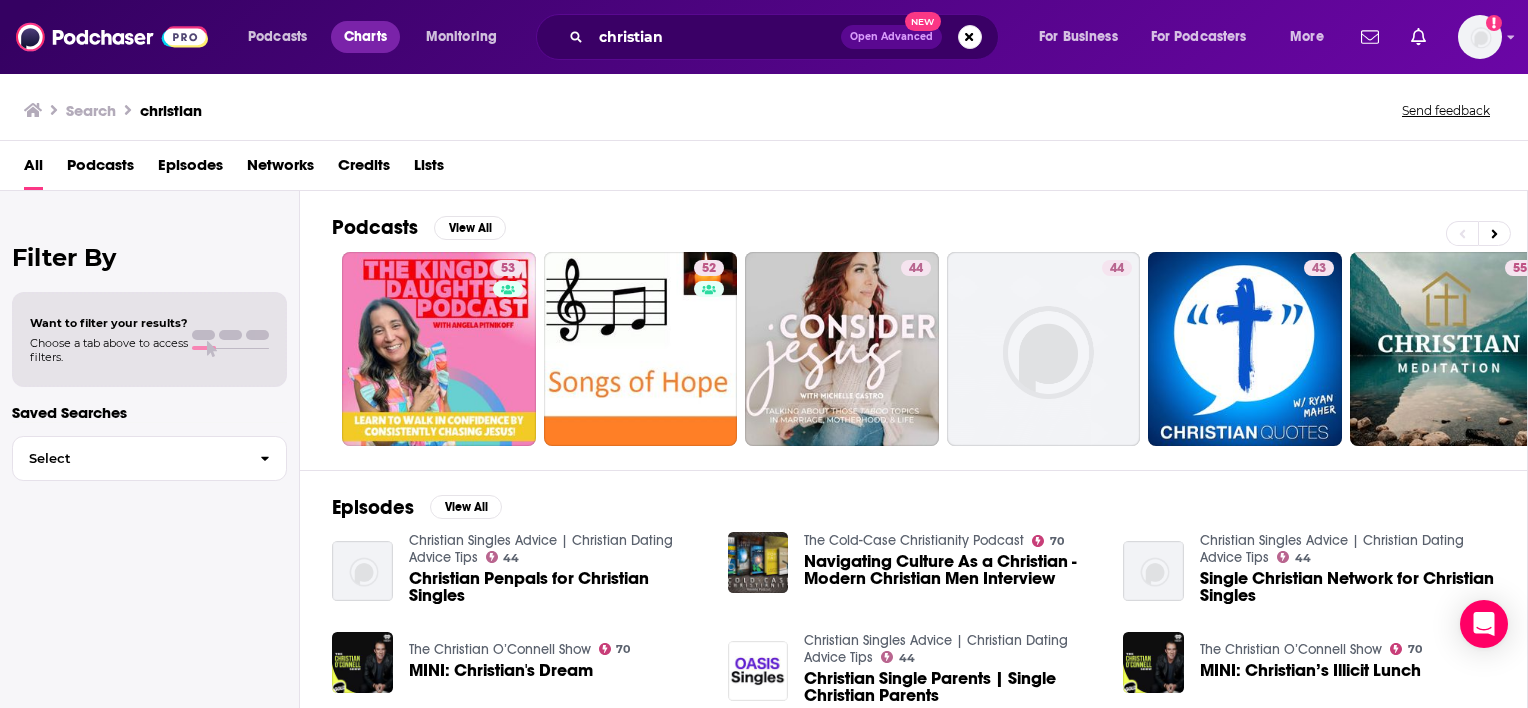 click on "Charts" at bounding box center (365, 37) 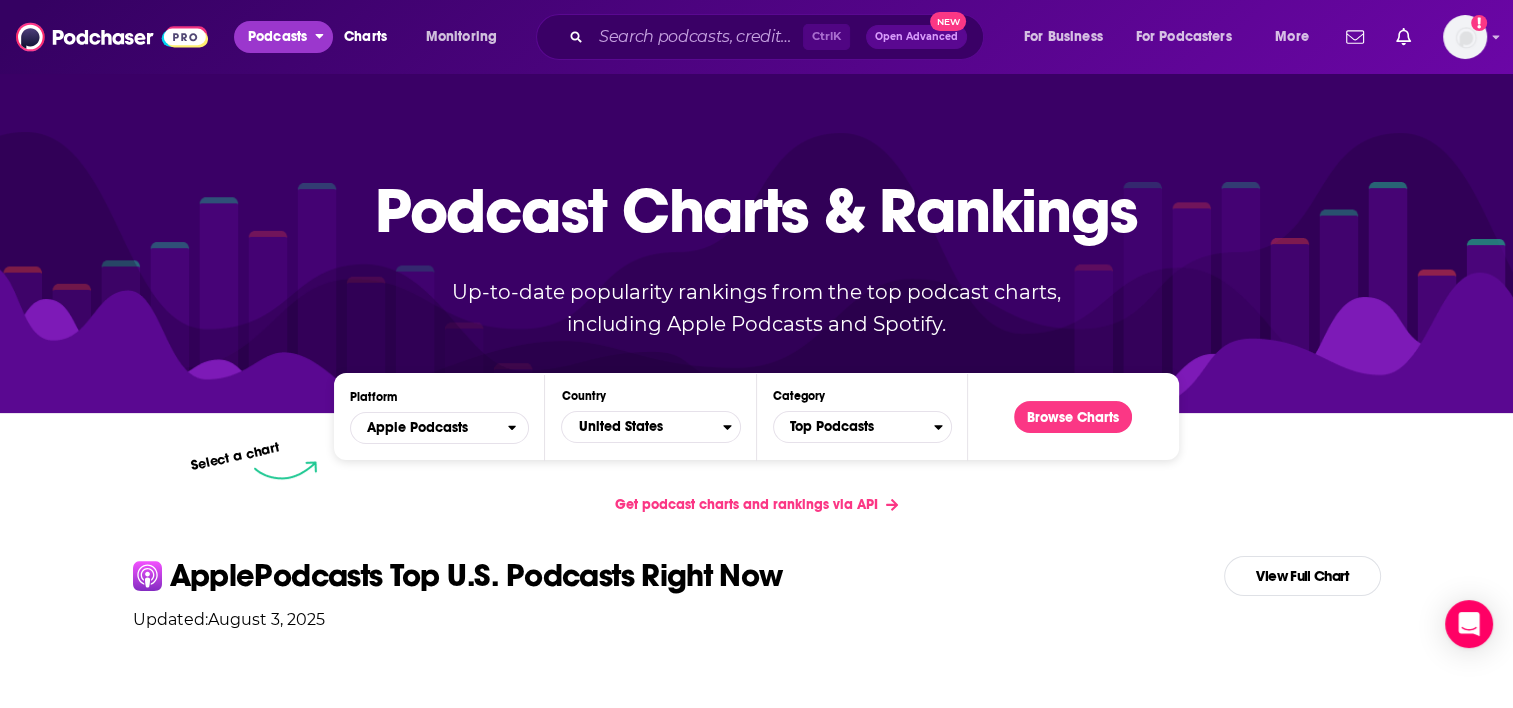 click on "Podcasts" at bounding box center (277, 37) 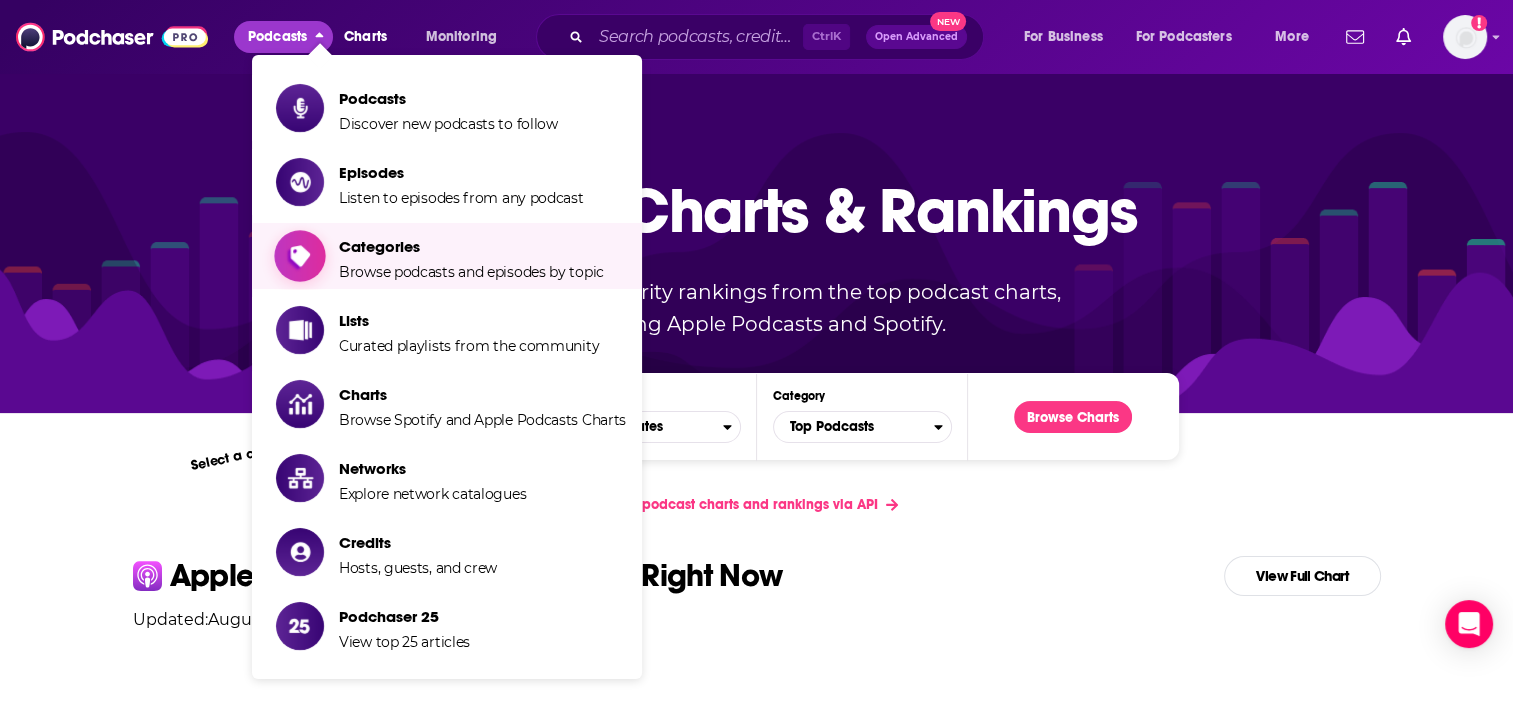 click on "Categories" at bounding box center [471, 246] 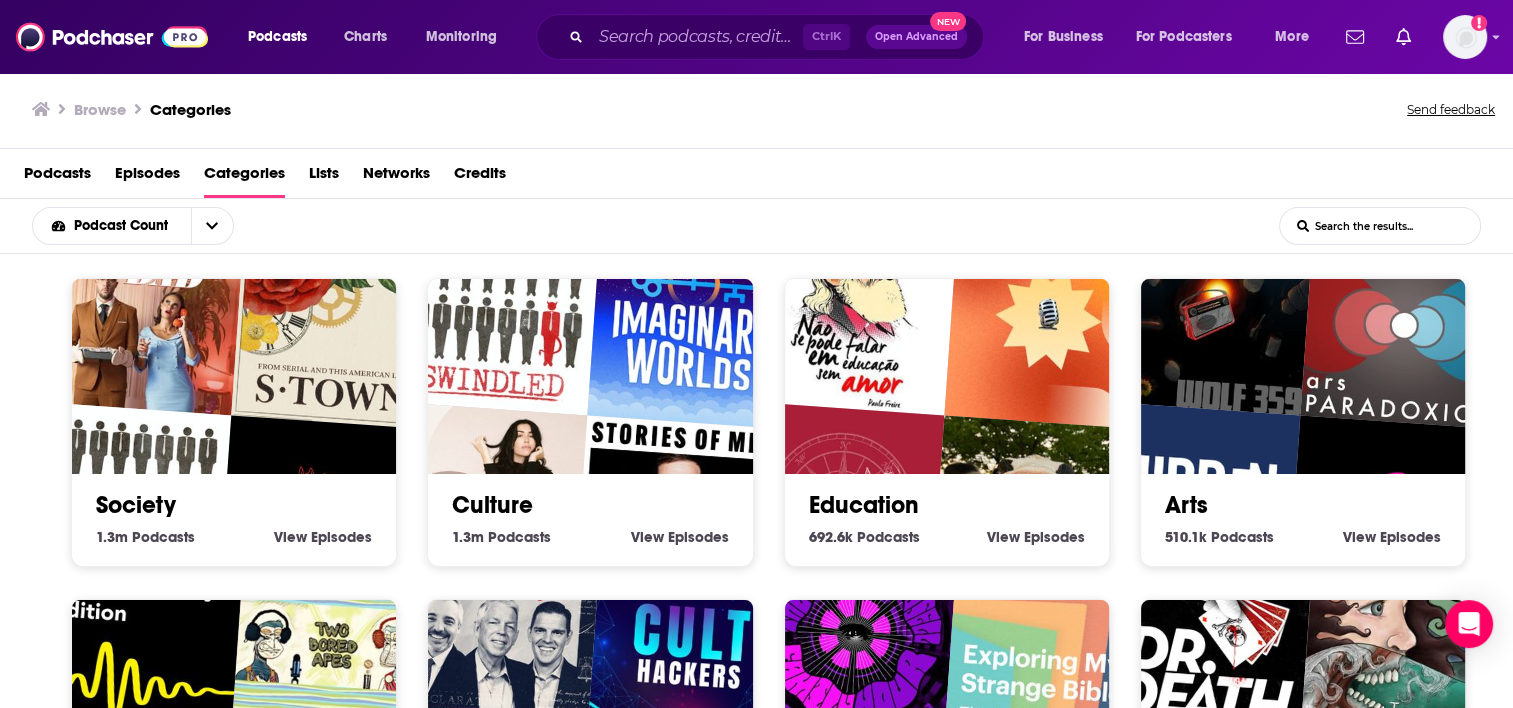 click at bounding box center [1196, 506] 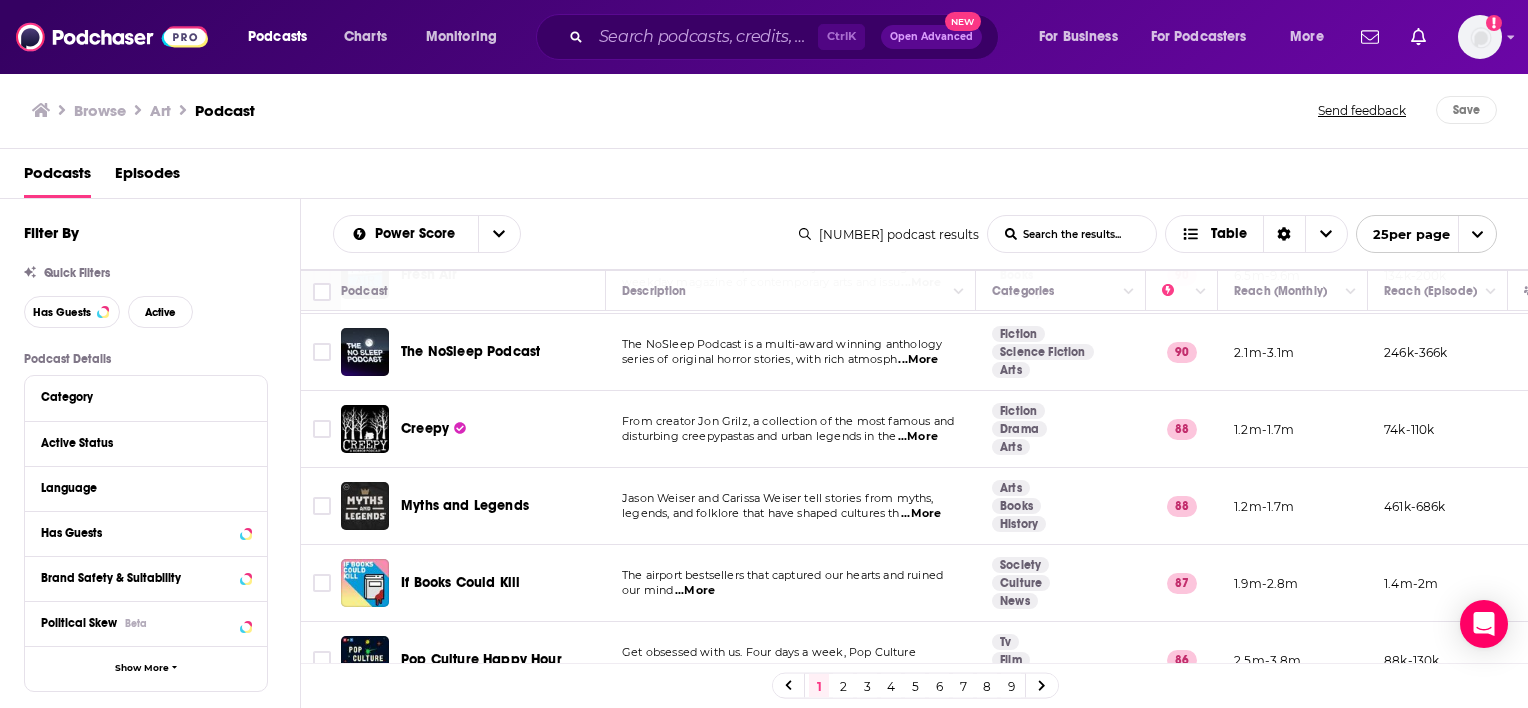 scroll, scrollTop: 872, scrollLeft: 0, axis: vertical 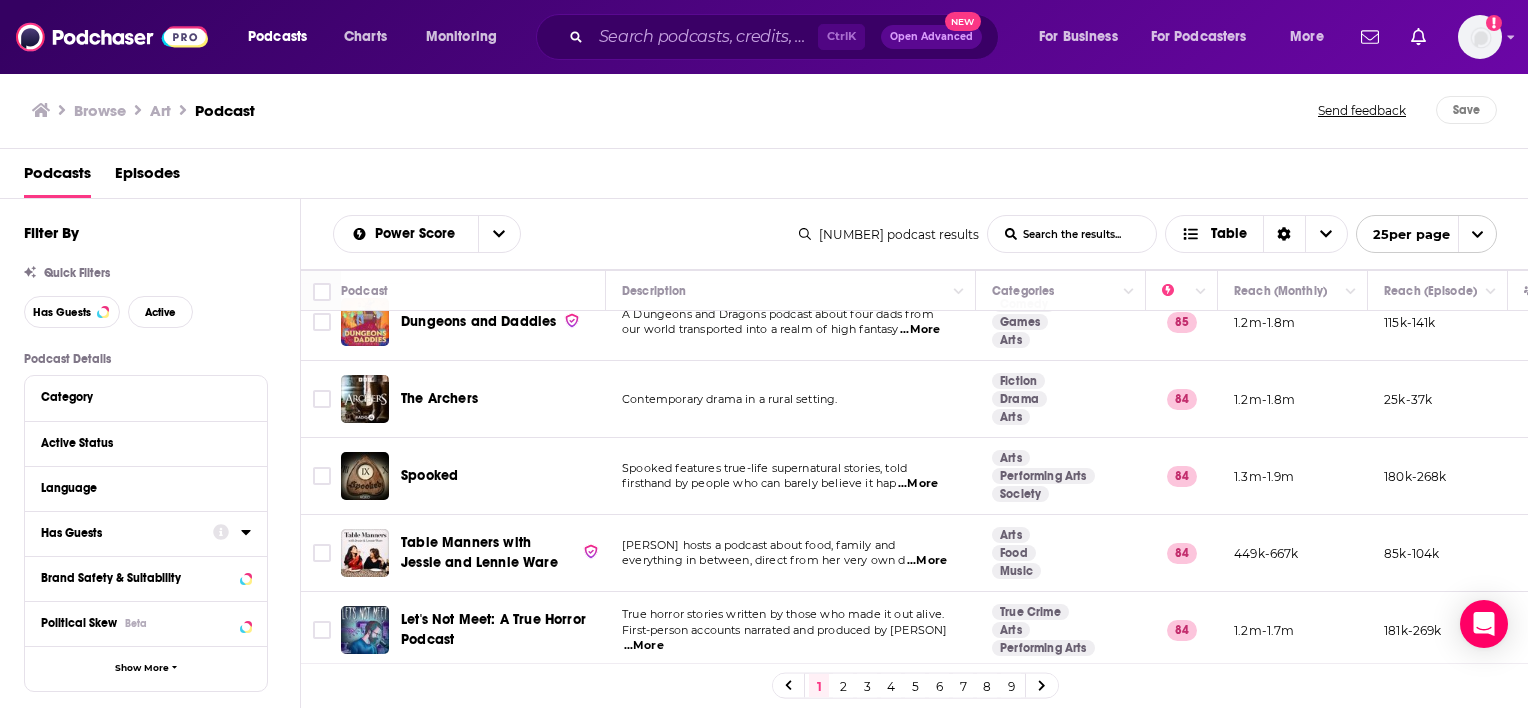 click on "Has Guests" at bounding box center [120, 533] 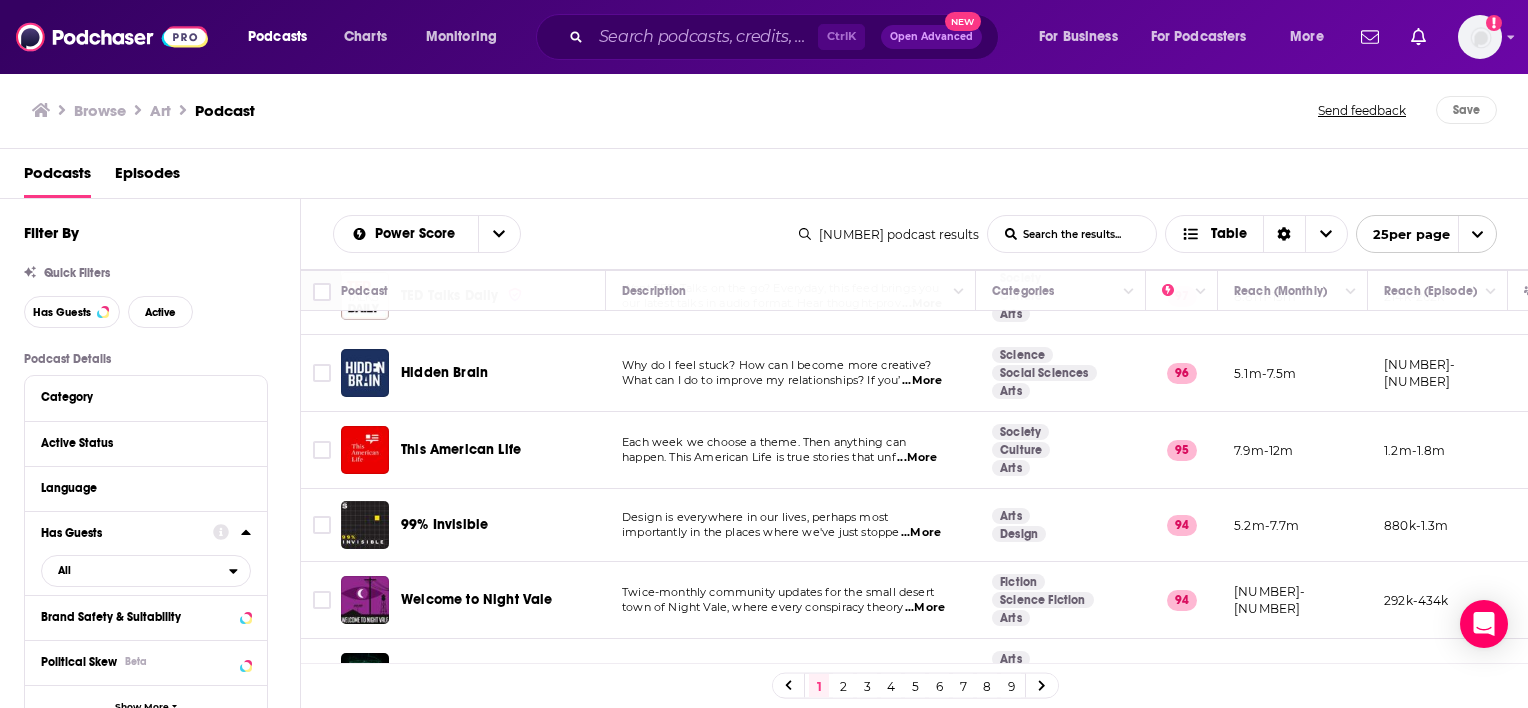 scroll, scrollTop: 0, scrollLeft: 0, axis: both 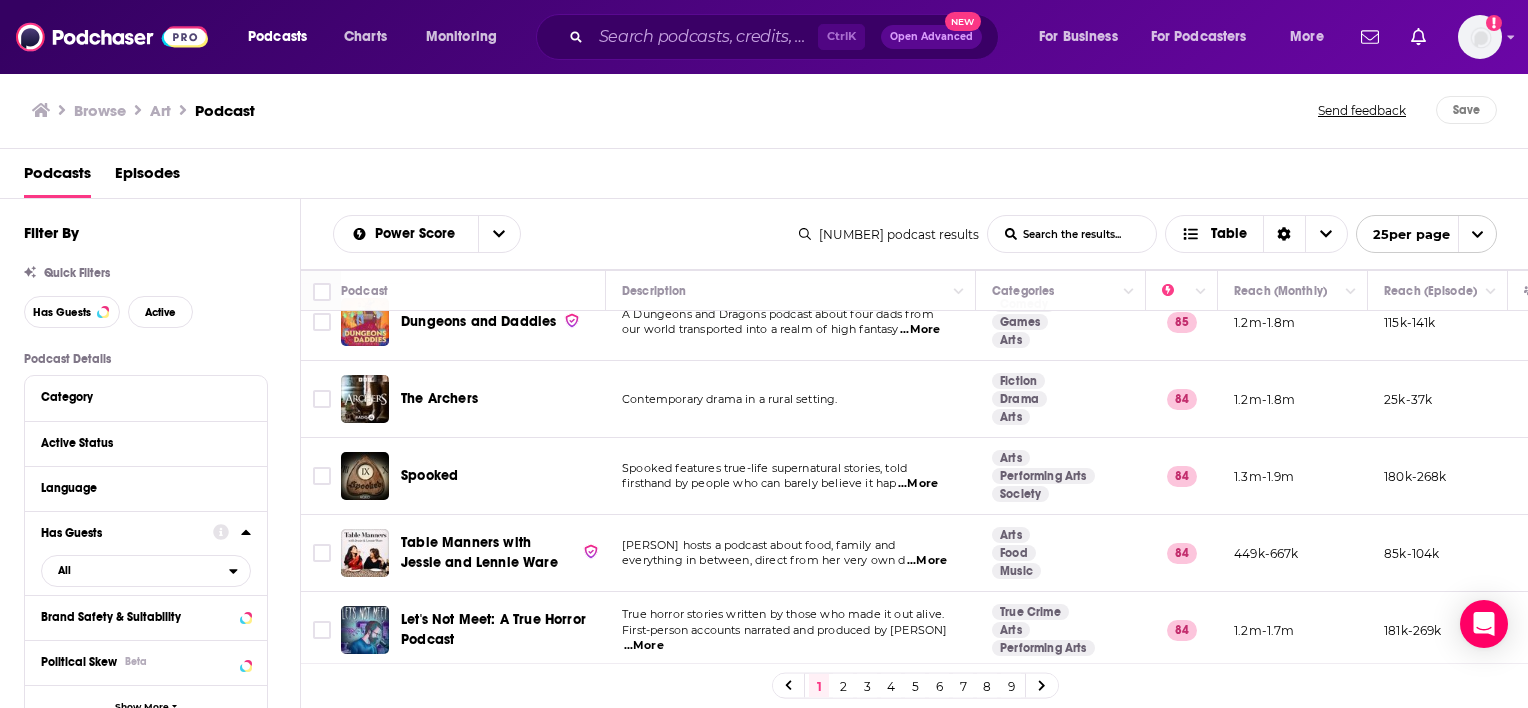 click 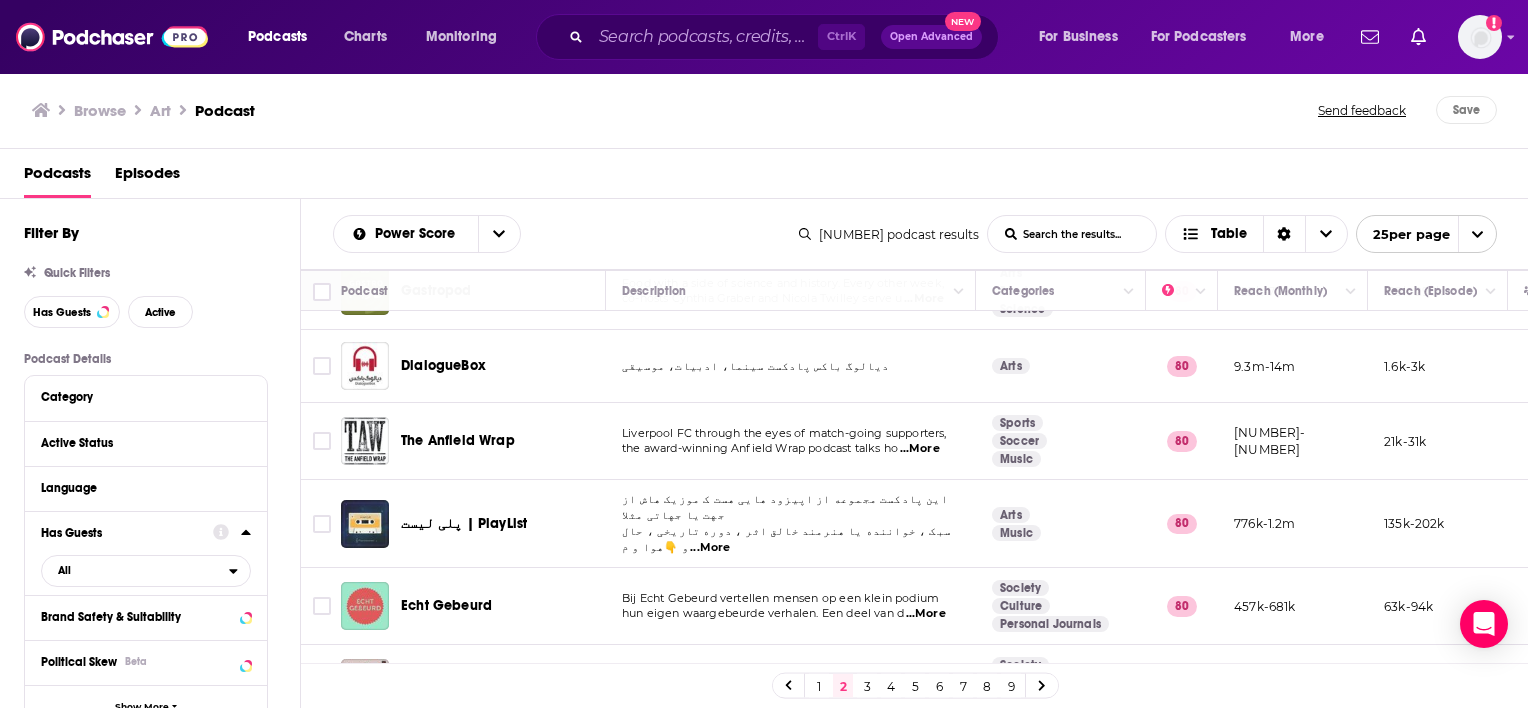 scroll, scrollTop: 1556, scrollLeft: 0, axis: vertical 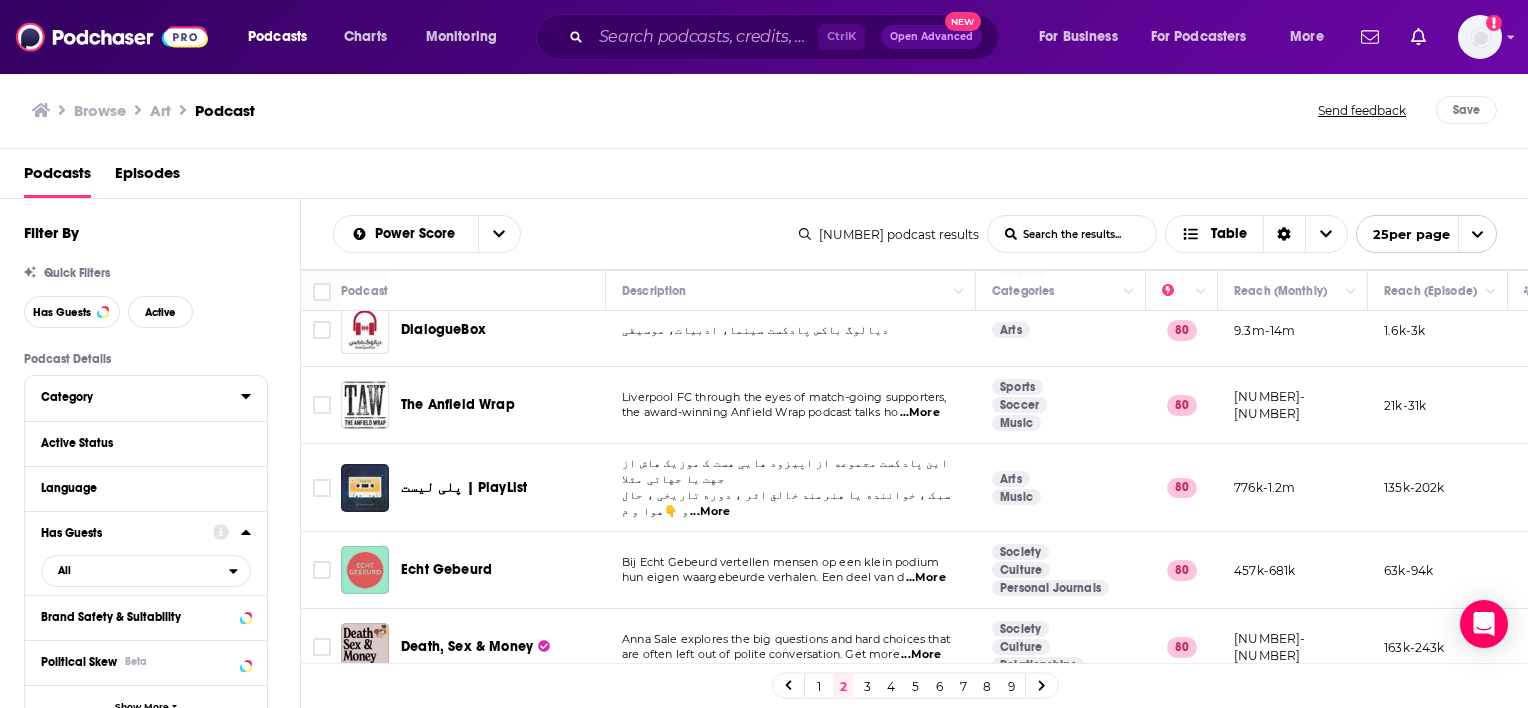 click 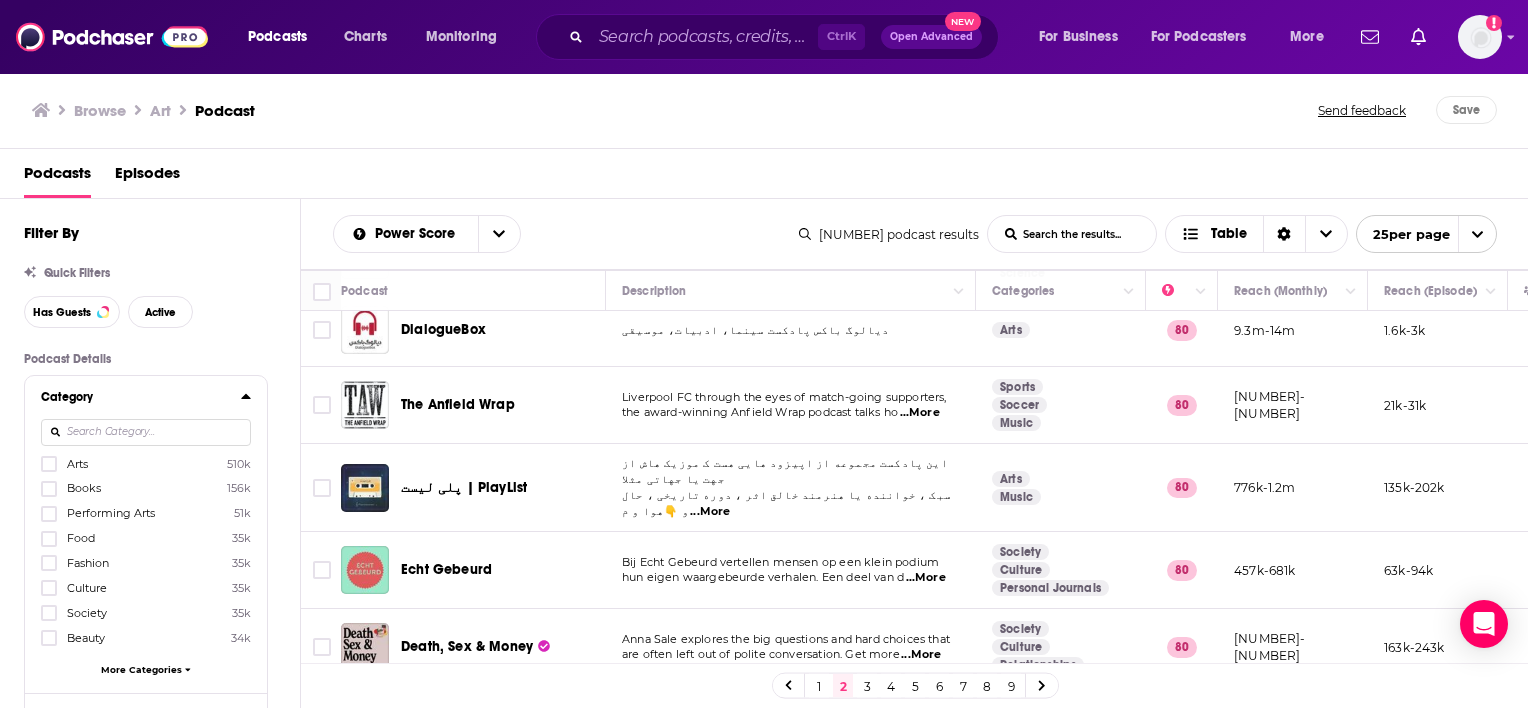 click 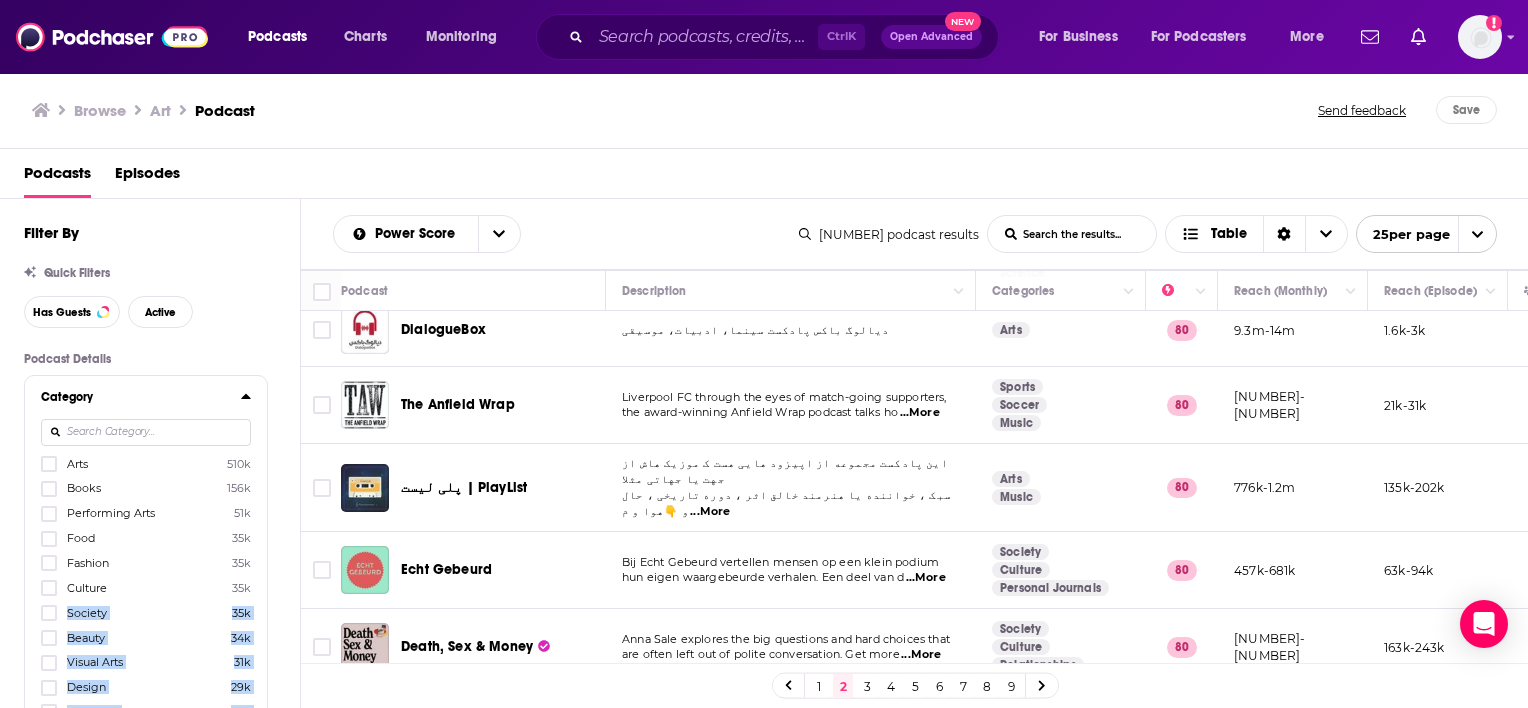 drag, startPoint x: 280, startPoint y: 583, endPoint x: 274, endPoint y: 745, distance: 162.11107 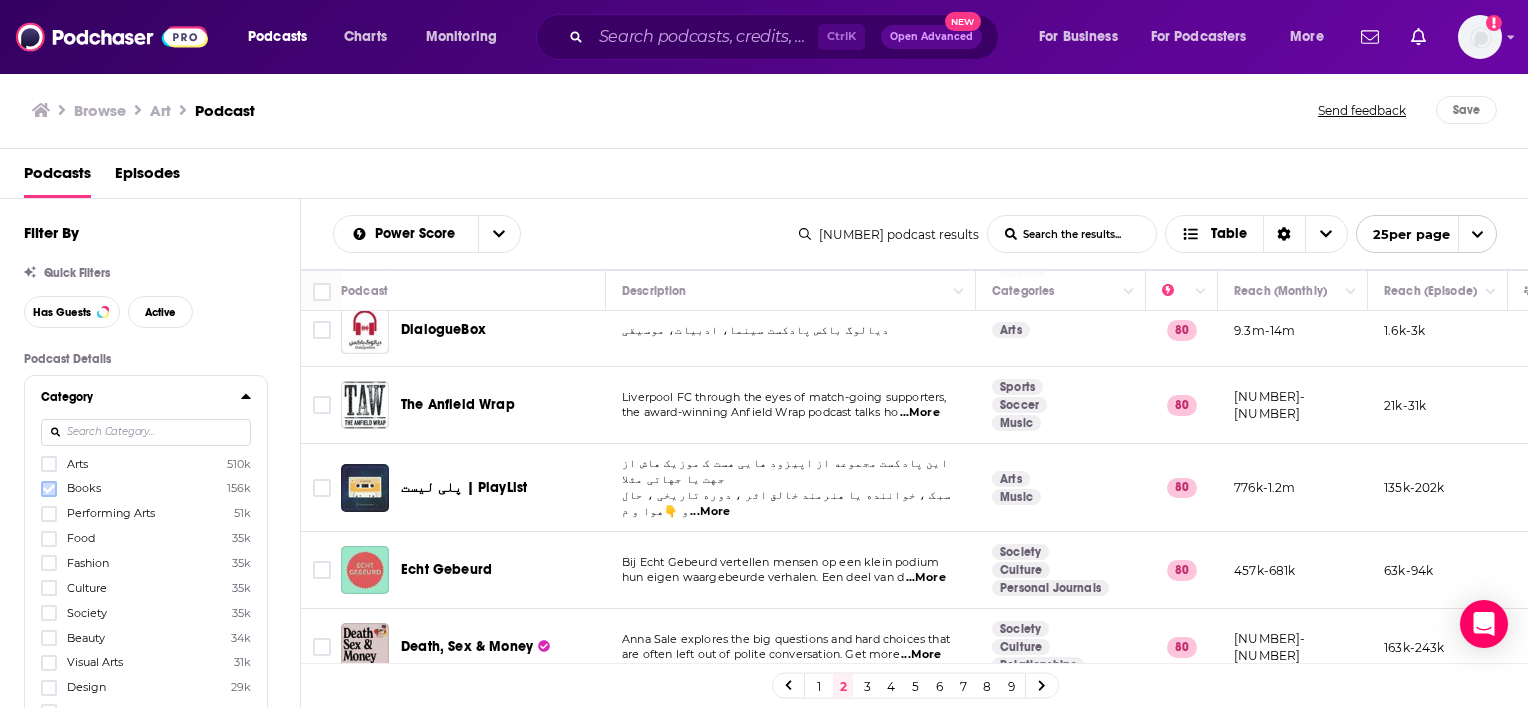 click 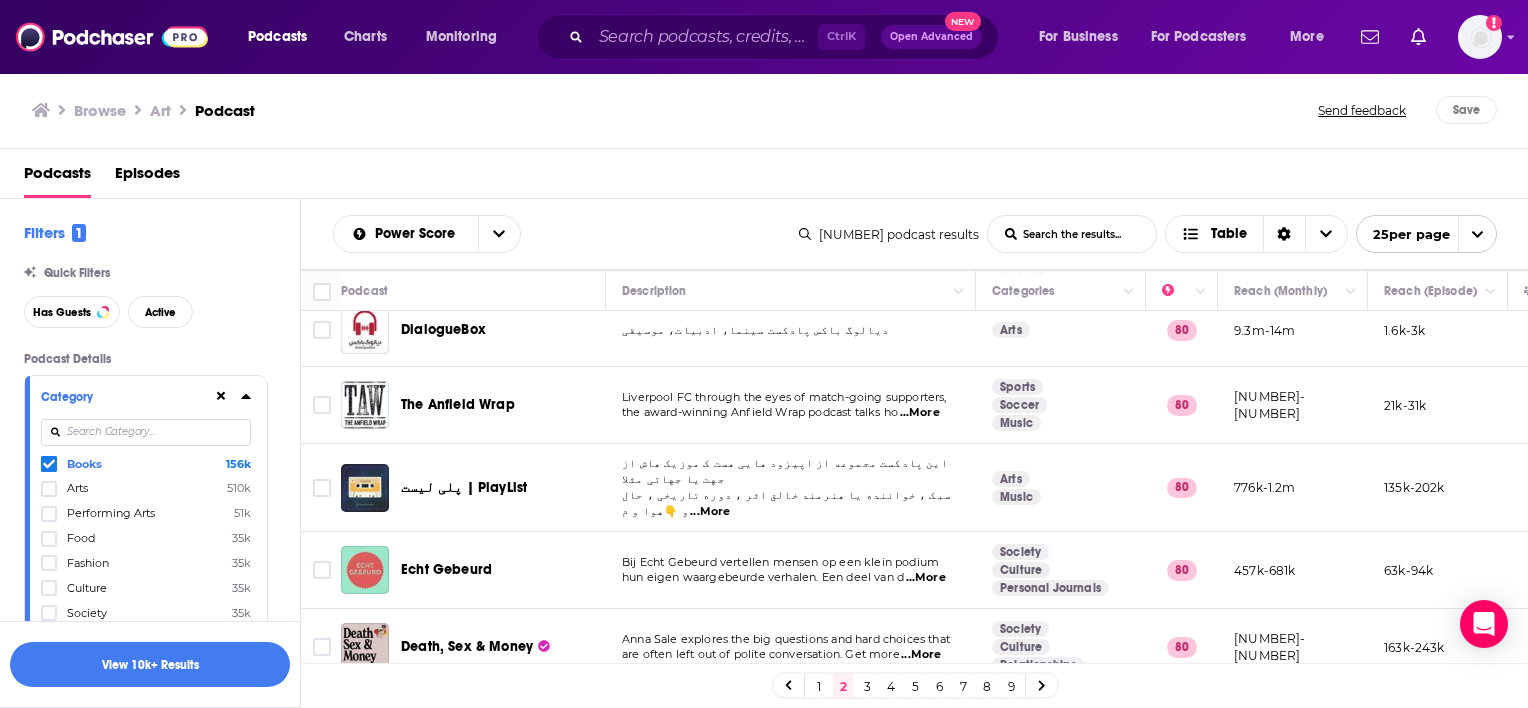 drag, startPoint x: 287, startPoint y: 426, endPoint x: 283, endPoint y: 470, distance: 44.181442 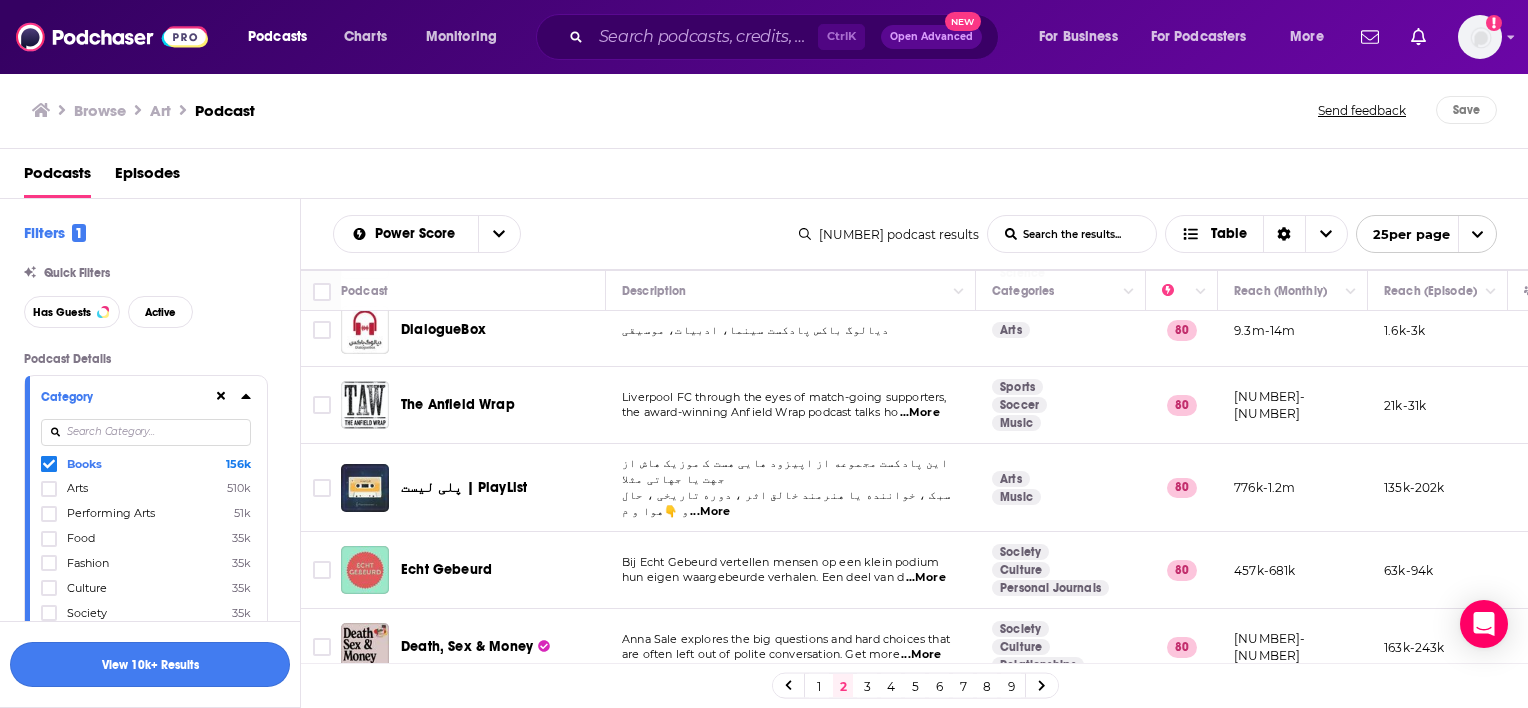click on "View 10k+ Results" at bounding box center (150, 664) 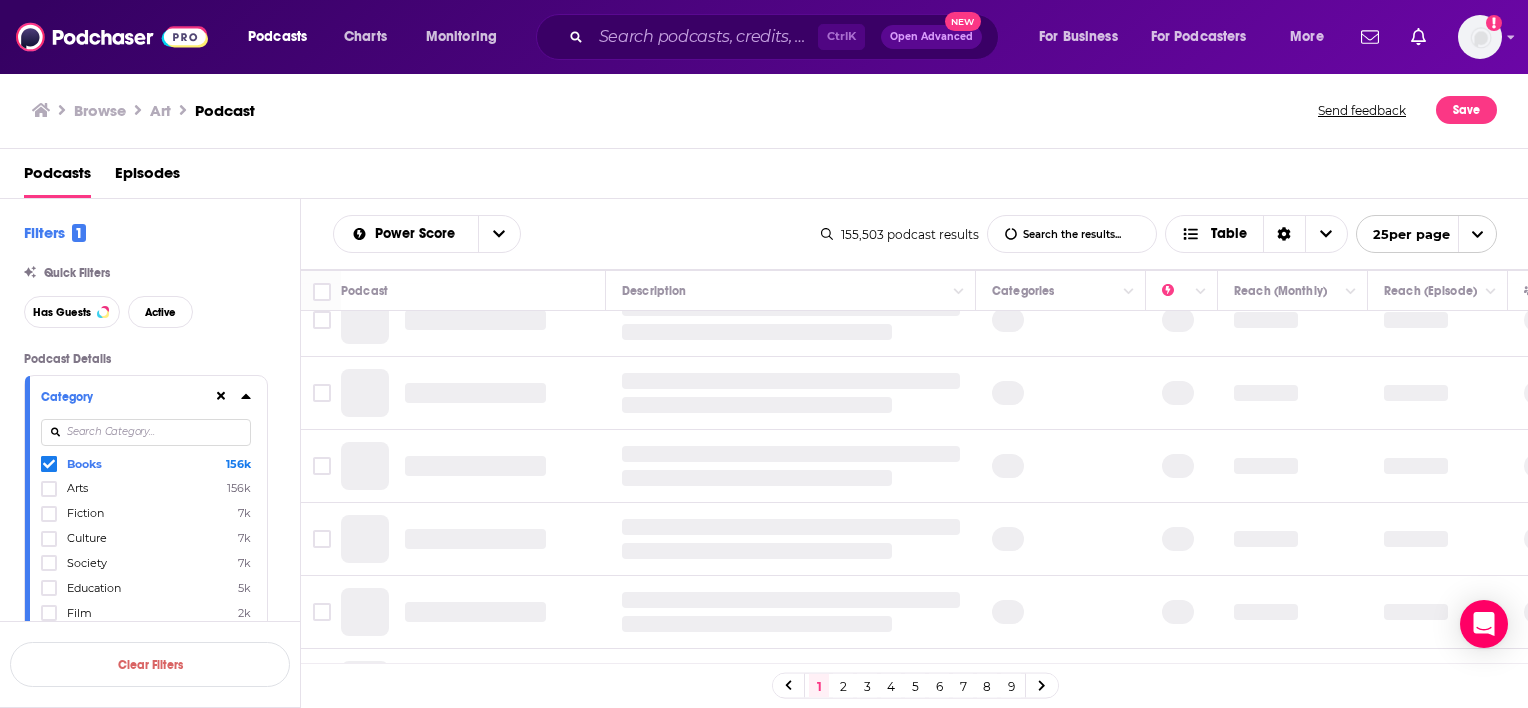 scroll, scrollTop: 0, scrollLeft: 0, axis: both 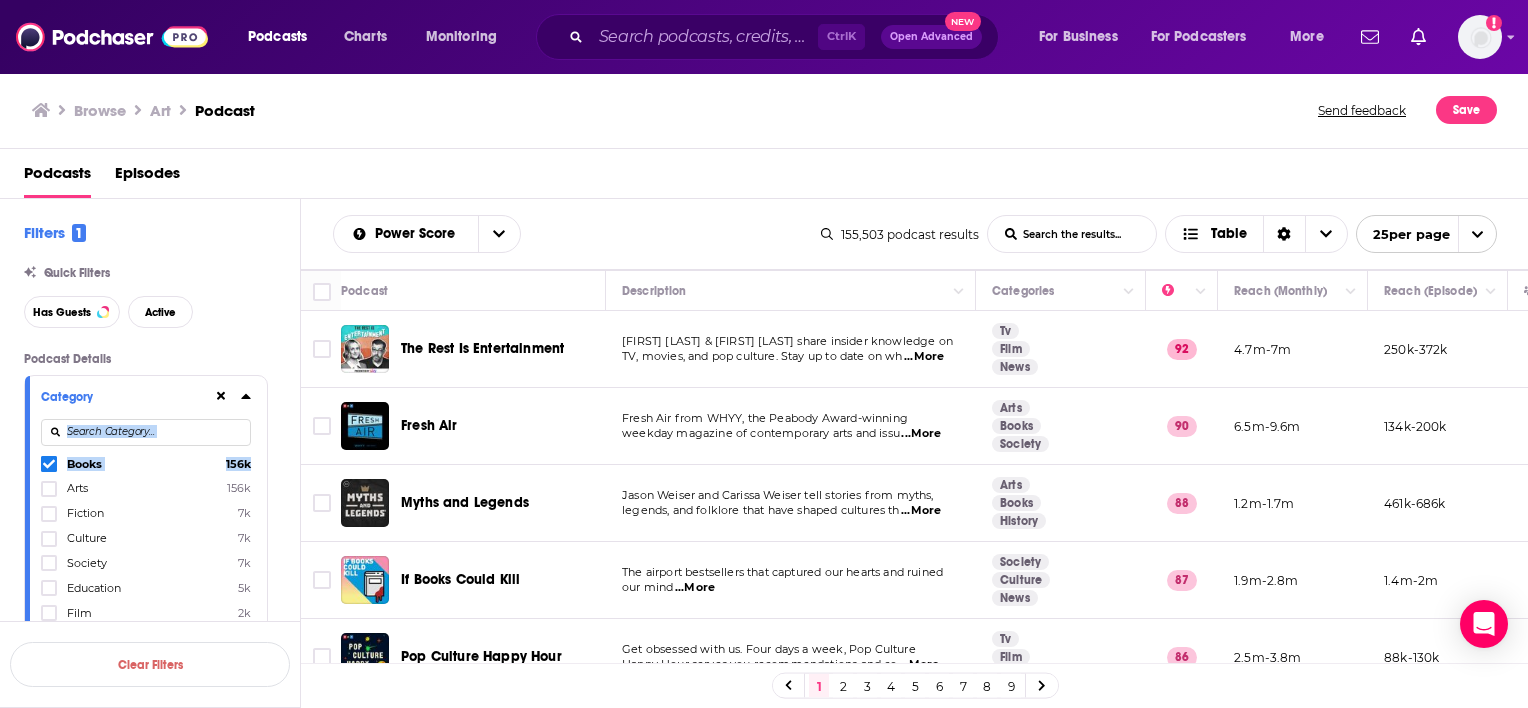 drag, startPoint x: 276, startPoint y: 464, endPoint x: 288, endPoint y: 399, distance: 66.09841 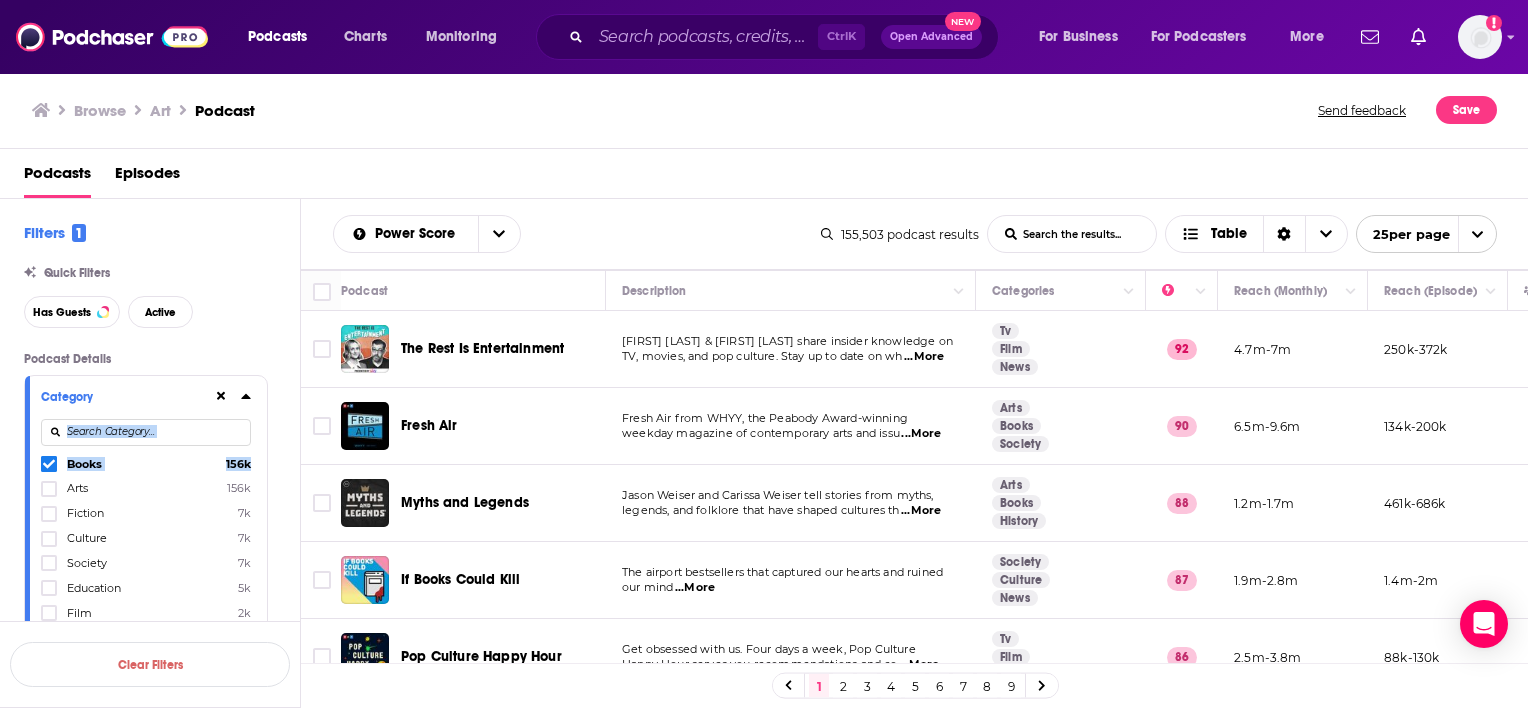 click on "Podcast Details Category Books 156k Arts 156k Fiction 7k Culture 7k Society 7k Education 5k Film 2k Tv 2k History 2k Drama 2k Business 2k Spirituality 2k Religion 2k Comedy 2k Hobbies 2k Family 1k Kids 1k Personal Journals 1k Performing Arts 1k Health 1k Fitness 1k Science Fiction 1k Philosophy 1k News 934 Visual Arts 828 Christianity 812 Music 775 Entrepreneur 759 Mental Health 701 Relationships 660 Film Reviews 657 Science 617 True Crime 482 Design 466 Documentary 413 Careers 395 Animation 374 Manga 373 Marketing 336 Travel 331 Politics 324 Technology 324 Food 315 Social Sciences 296 Games 269 Beauty 260 Fashion 257 Video Games 257 Sexuality 247 Sports 204 Parenting 202 Literature 198 Investing 187 Government 182 Management 165 Non-Profit 140 Alternative Health 118 Islam 101 Judaism 98 Nature 90 Medicine 73 Natural Sciences 61 Tech News 60 Nutrition 57 Pets 56 Business News 55 Entertainment 53 Buddhism 52 Home 47 Garden 46 Hinduism 40 Astronomy 33 Fantasy 29 Football 28 Wrestling 27 Physics 26 Self Help 26" at bounding box center [162, 3633] 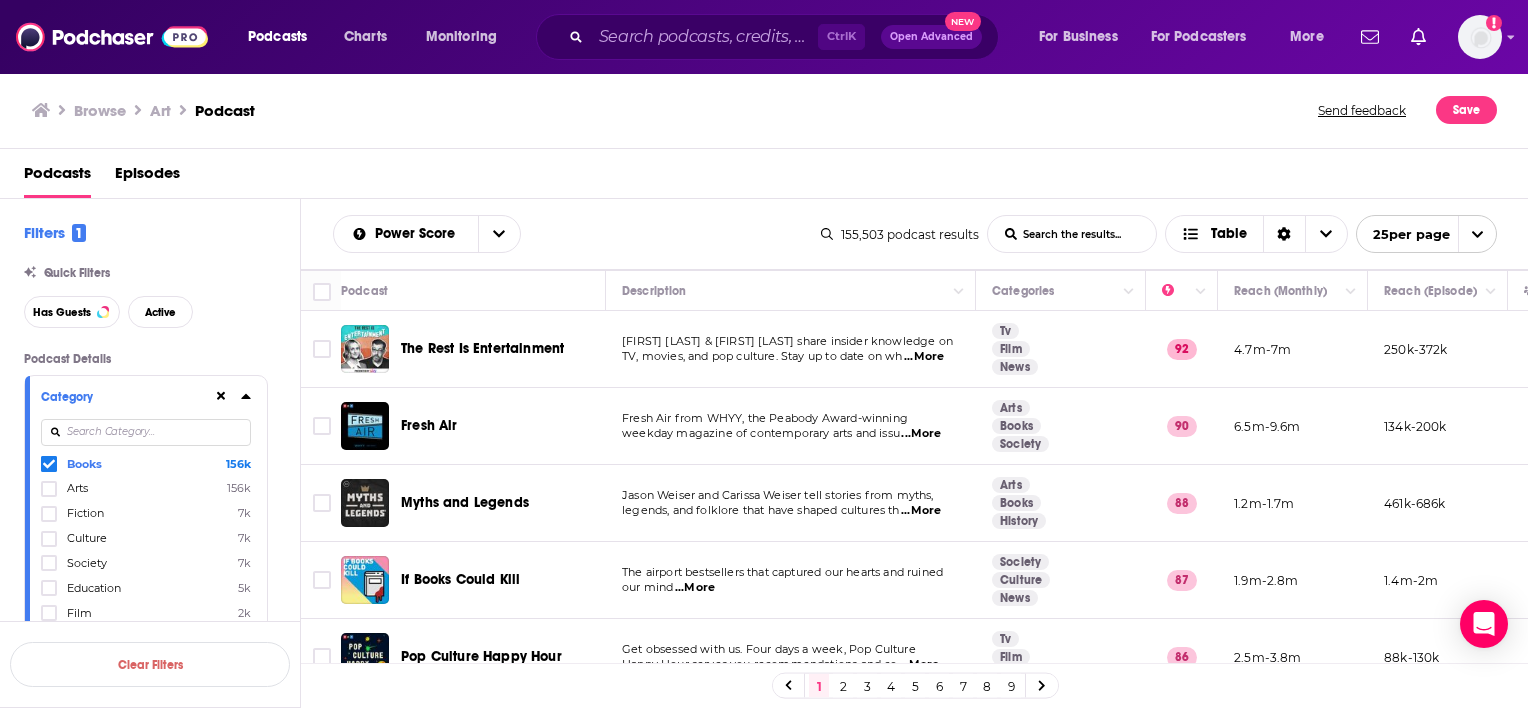 click on "Podcast Details Category Books 156k Arts 156k Fiction 7k Culture 7k Society 7k Education 5k Film 2k Tv 2k History 2k Drama 2k Business 2k Spirituality 2k Religion 2k Comedy 2k Hobbies 2k Family 1k Kids 1k Personal Journals 1k Performing Arts 1k Health 1k Fitness 1k Science Fiction 1k Philosophy 1k News 934 Visual Arts 828 Christianity 812 Music 775 Entrepreneur 759 Mental Health 701 Relationships 660 Film Reviews 657 Science 617 True Crime 482 Design 466 Documentary 413 Careers 395 Animation 374 Manga 373 Marketing 336 Travel 331 Politics 324 Technology 324 Food 315 Social Sciences 296 Games 269 Beauty 260 Fashion 257 Video Games 257 Sexuality 247 Sports 204 Parenting 202 Literature 198 Investing 187 Government 182 Management 165 Non-Profit 140 Alternative Health 118 Islam 101 Judaism 98 Nature 90 Medicine 73 Natural Sciences 61 Tech News 60 Nutrition 57 Pets 56 Business News 55 Entertainment 53 Buddhism 52 Home 47 Garden 46 Hinduism 40 Astronomy 33 Fantasy 29 Football 28 Wrestling 27 Physics 26 Self Help 26" at bounding box center (162, 3633) 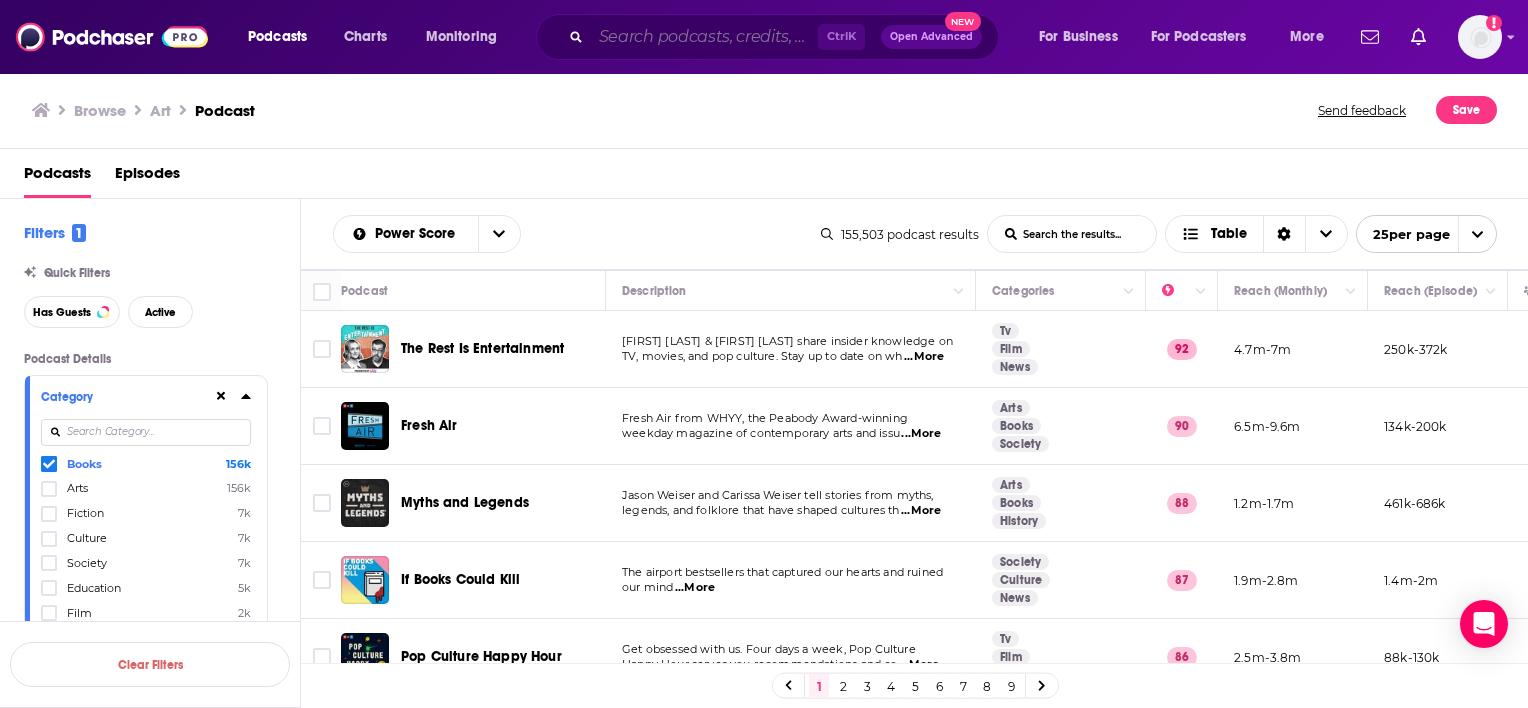 click at bounding box center (704, 37) 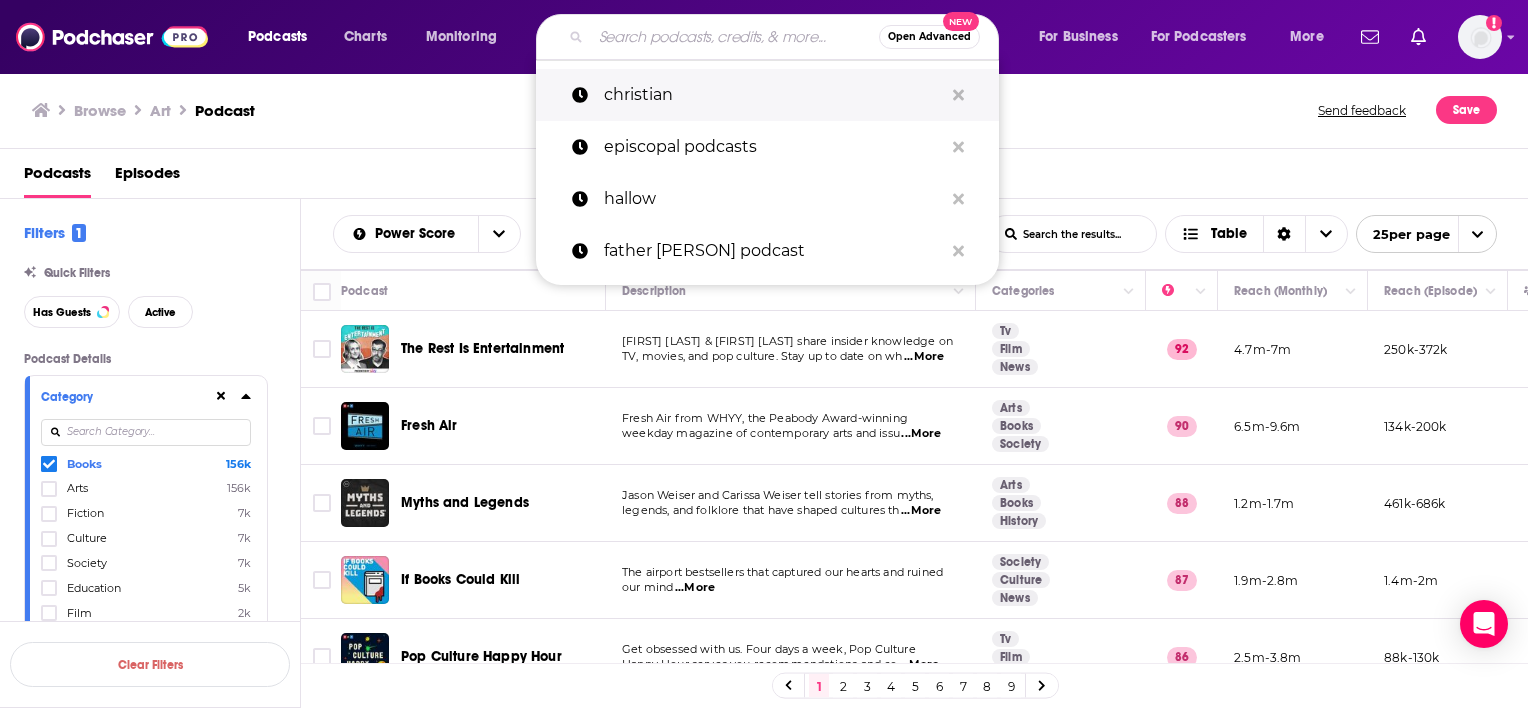 click on "christian" at bounding box center [773, 95] 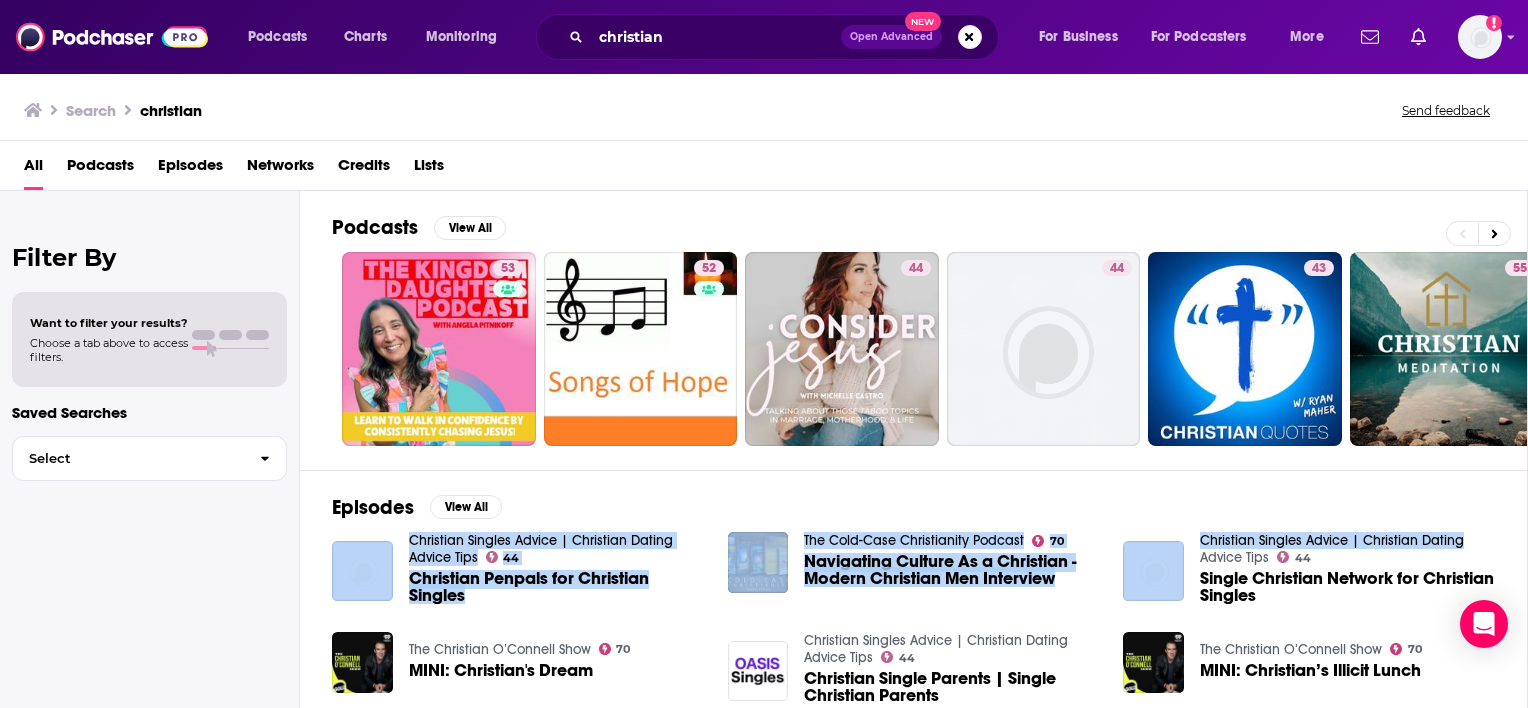 drag, startPoint x: 1513, startPoint y: 480, endPoint x: 1510, endPoint y: 523, distance: 43.104523 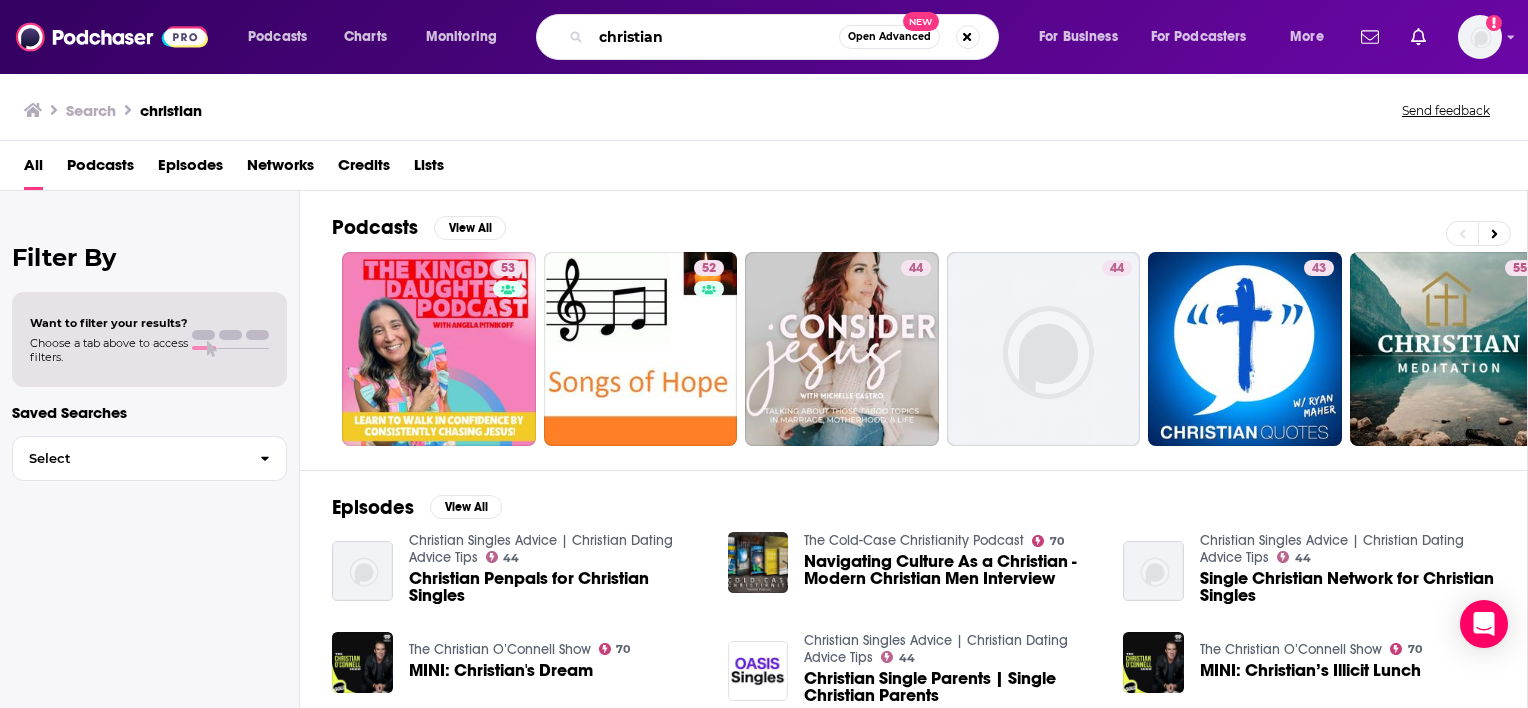click on "christian" at bounding box center (715, 37) 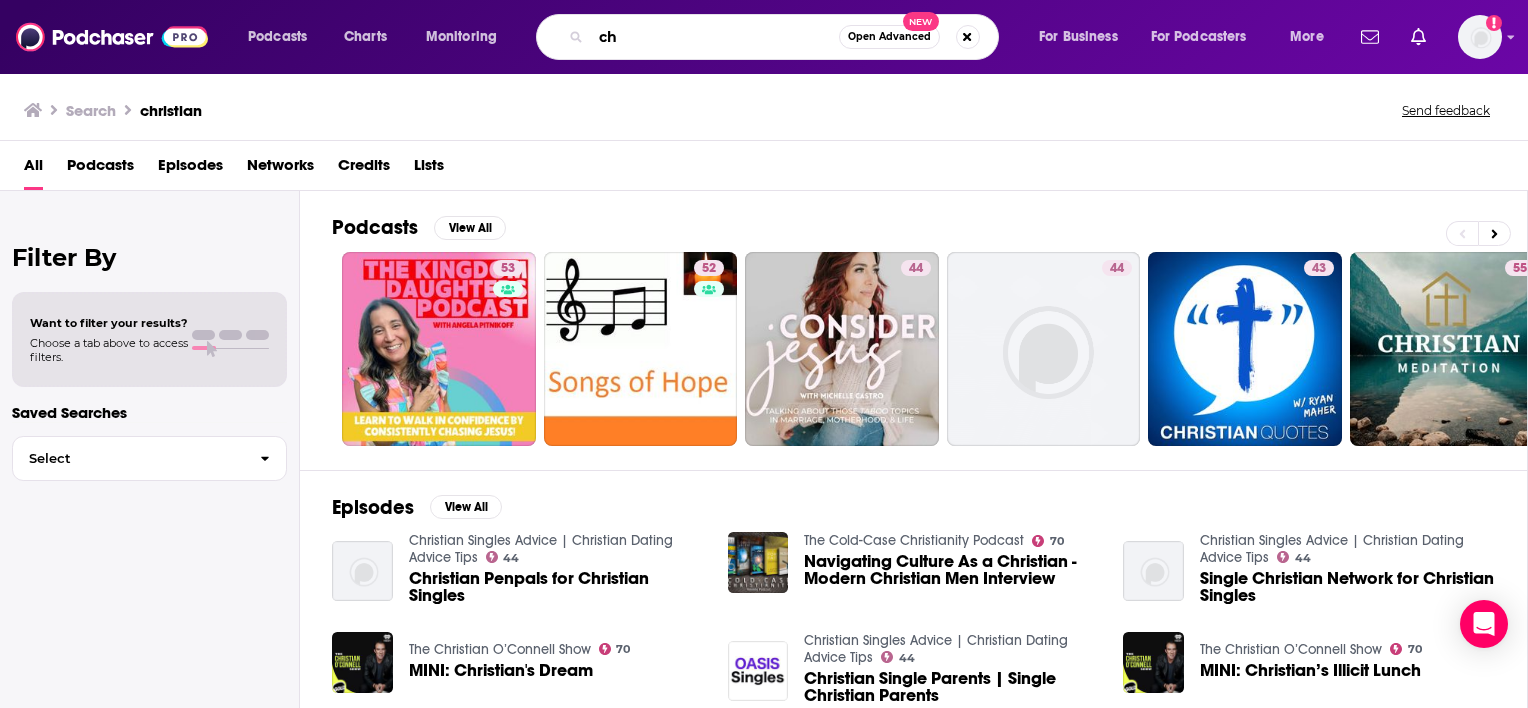 type on "c" 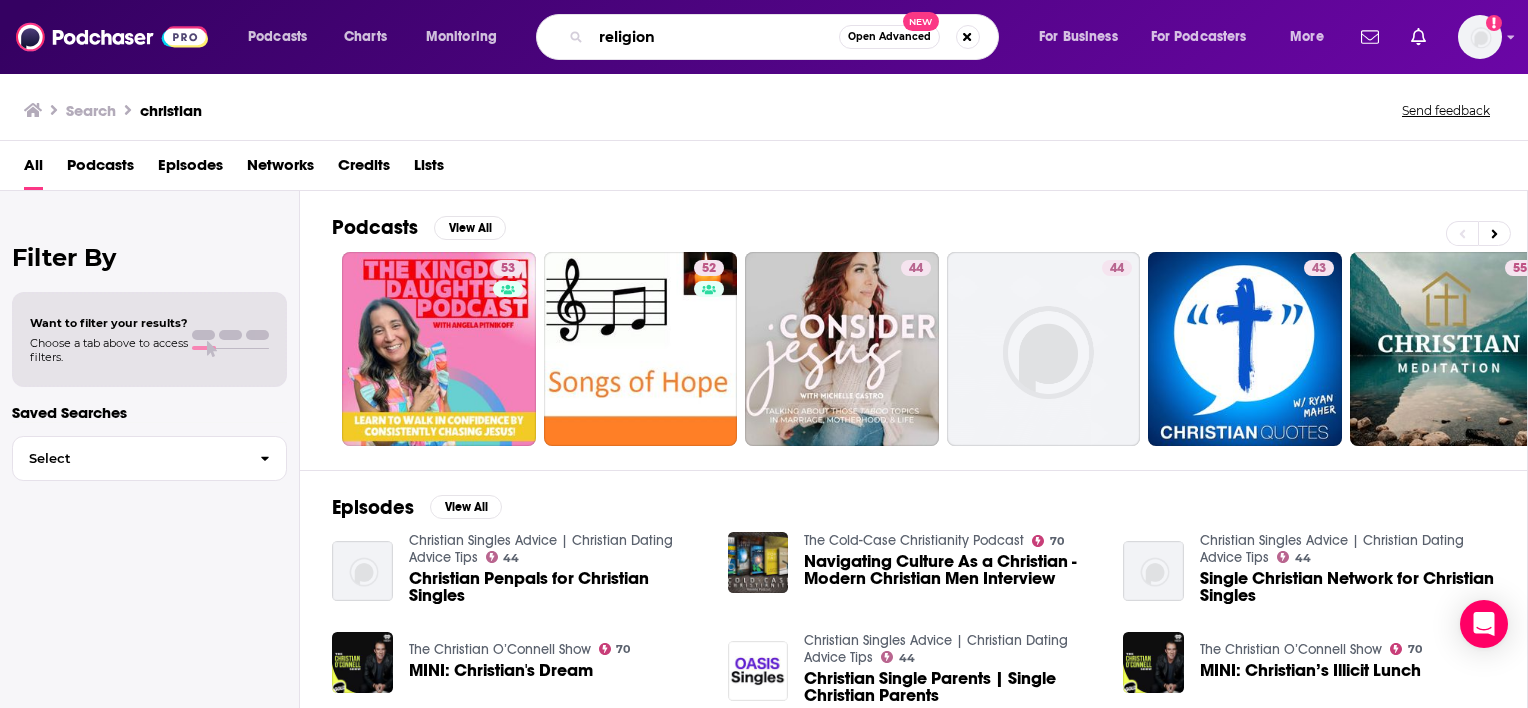 type on "religion" 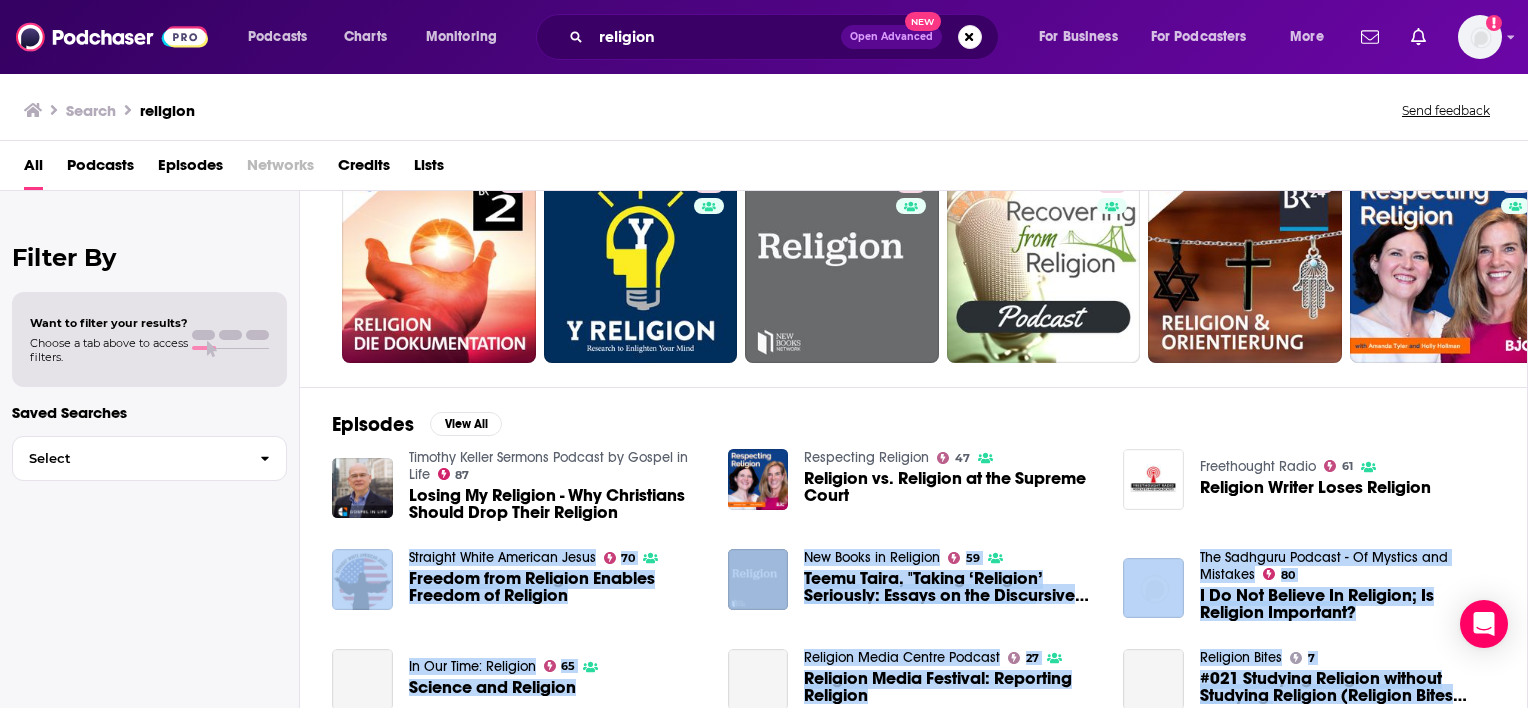 scroll, scrollTop: 420, scrollLeft: 0, axis: vertical 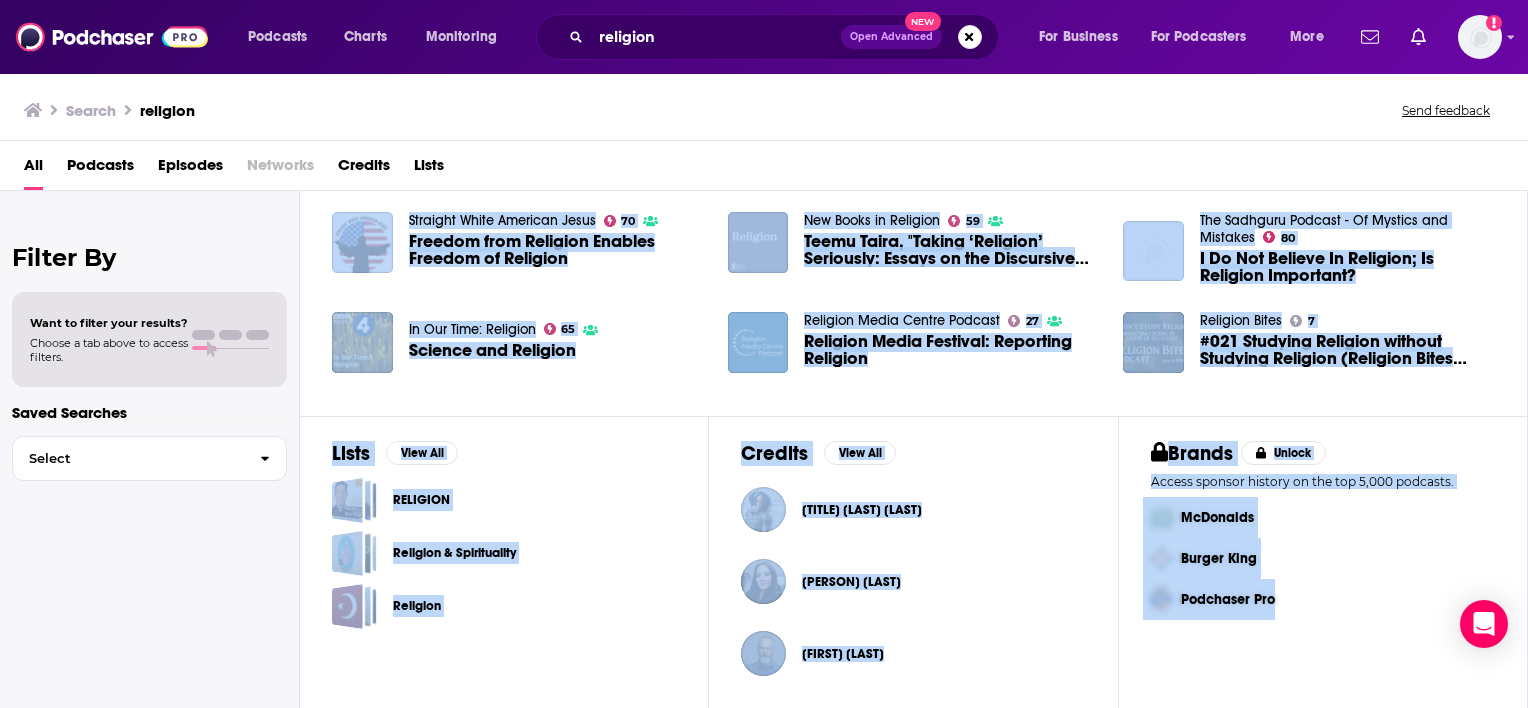 drag, startPoint x: 1526, startPoint y: 568, endPoint x: 1503, endPoint y: 684, distance: 118.258194 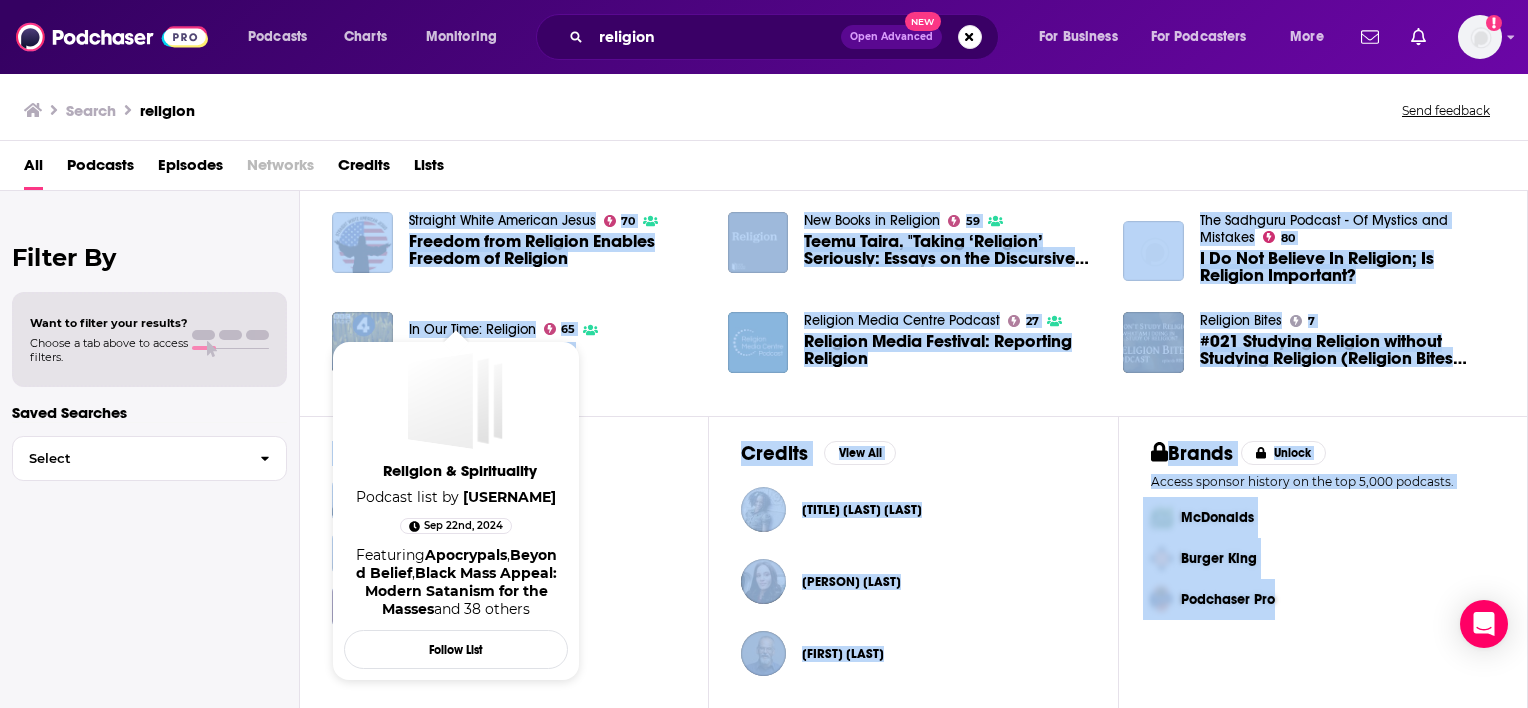 click on "Sep 22nd, 2024" at bounding box center [463, 526] 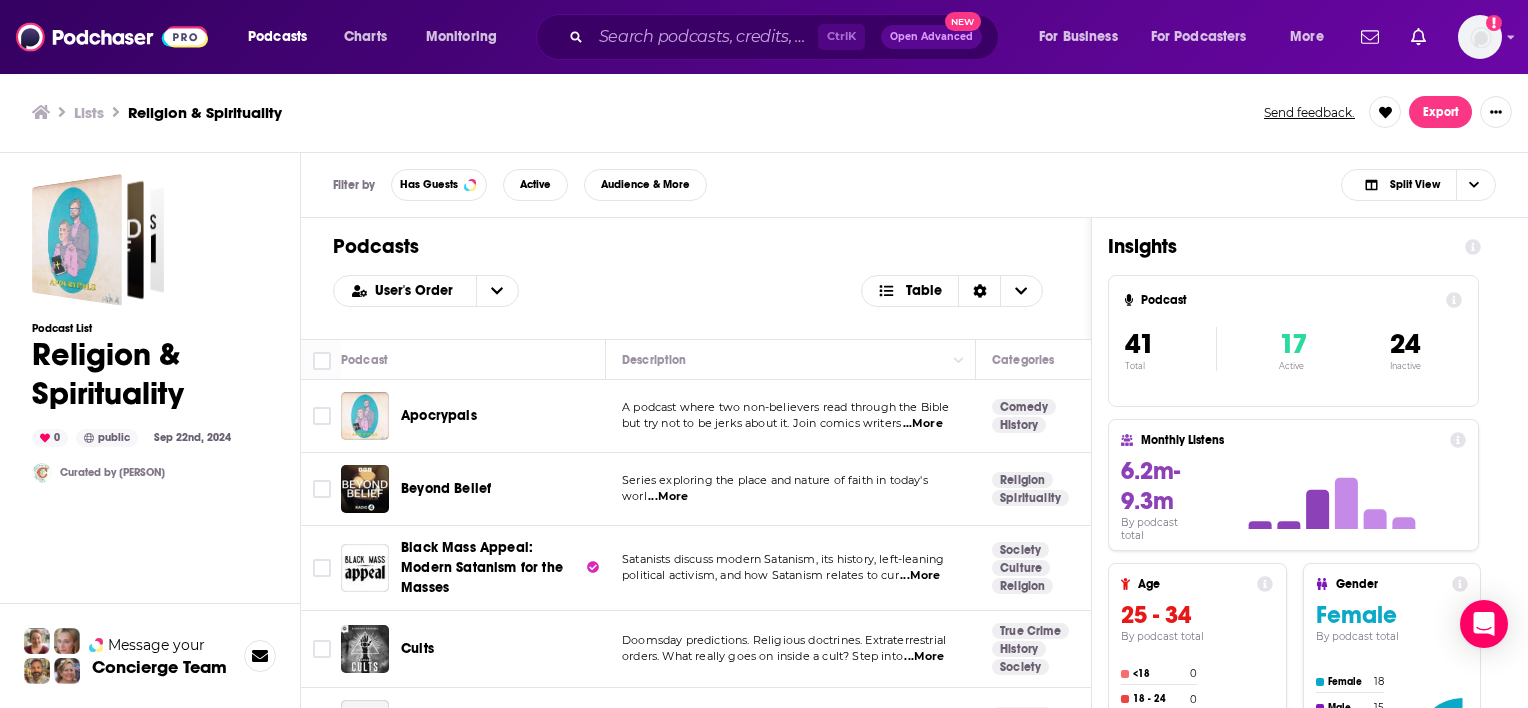 click on "...More" at bounding box center (668, 497) 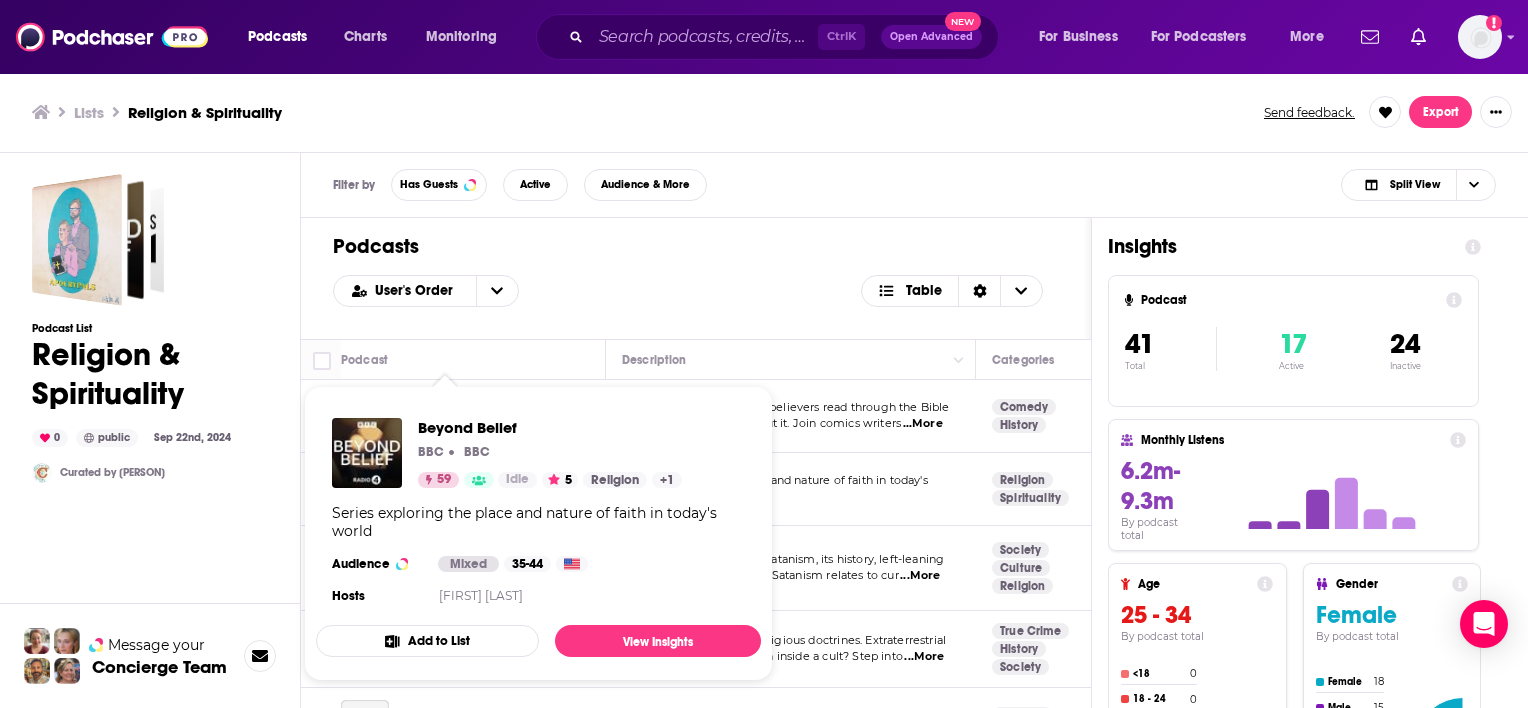 click at bounding box center (479, 480) 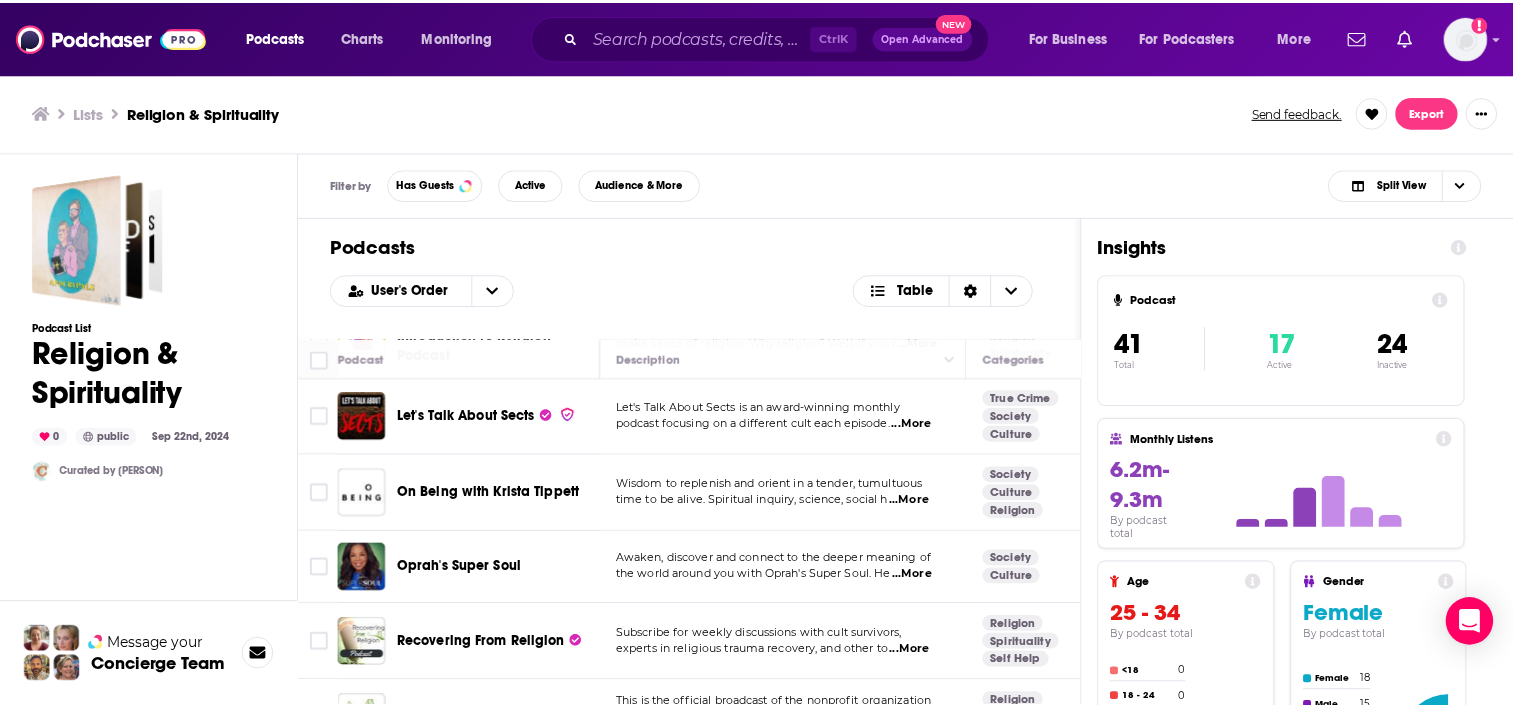scroll, scrollTop: 852, scrollLeft: 0, axis: vertical 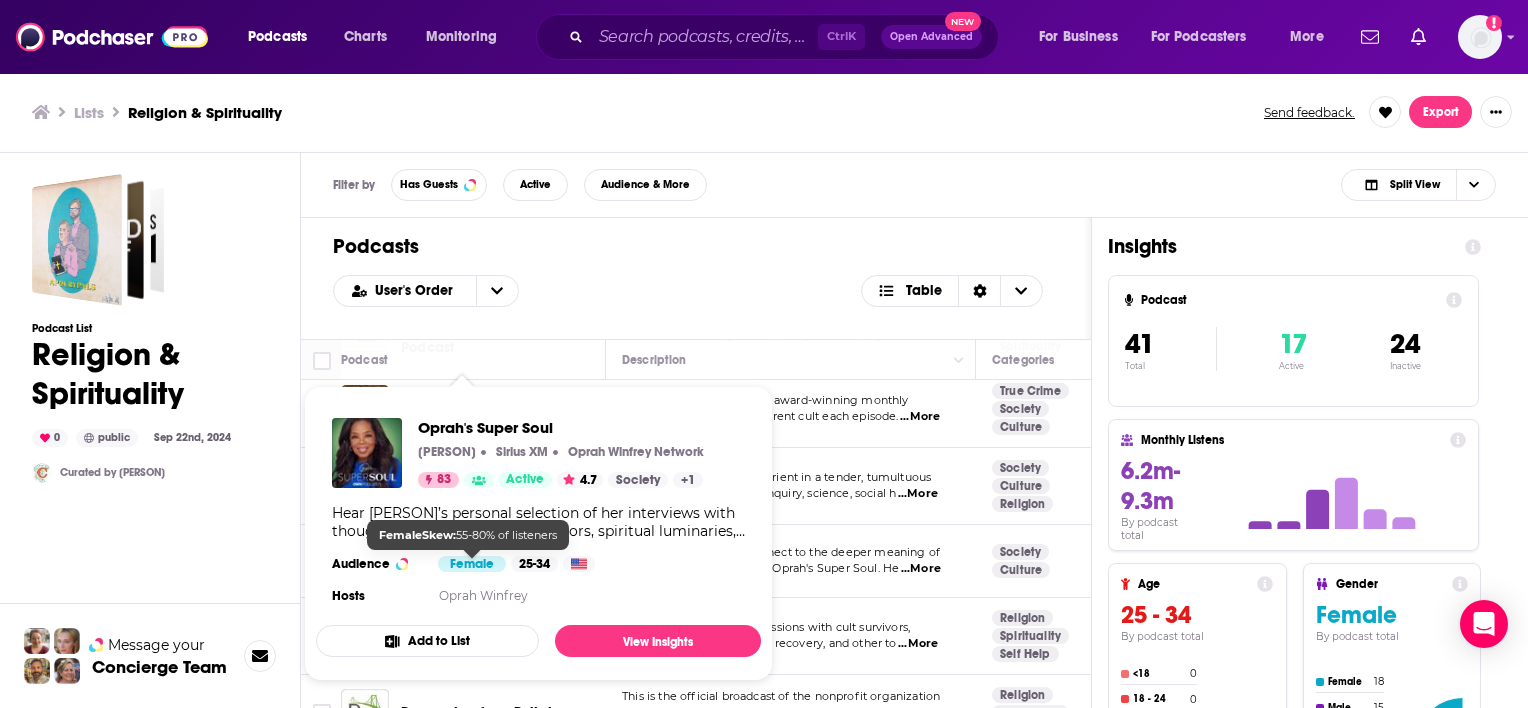 click on "Female" at bounding box center (472, 564) 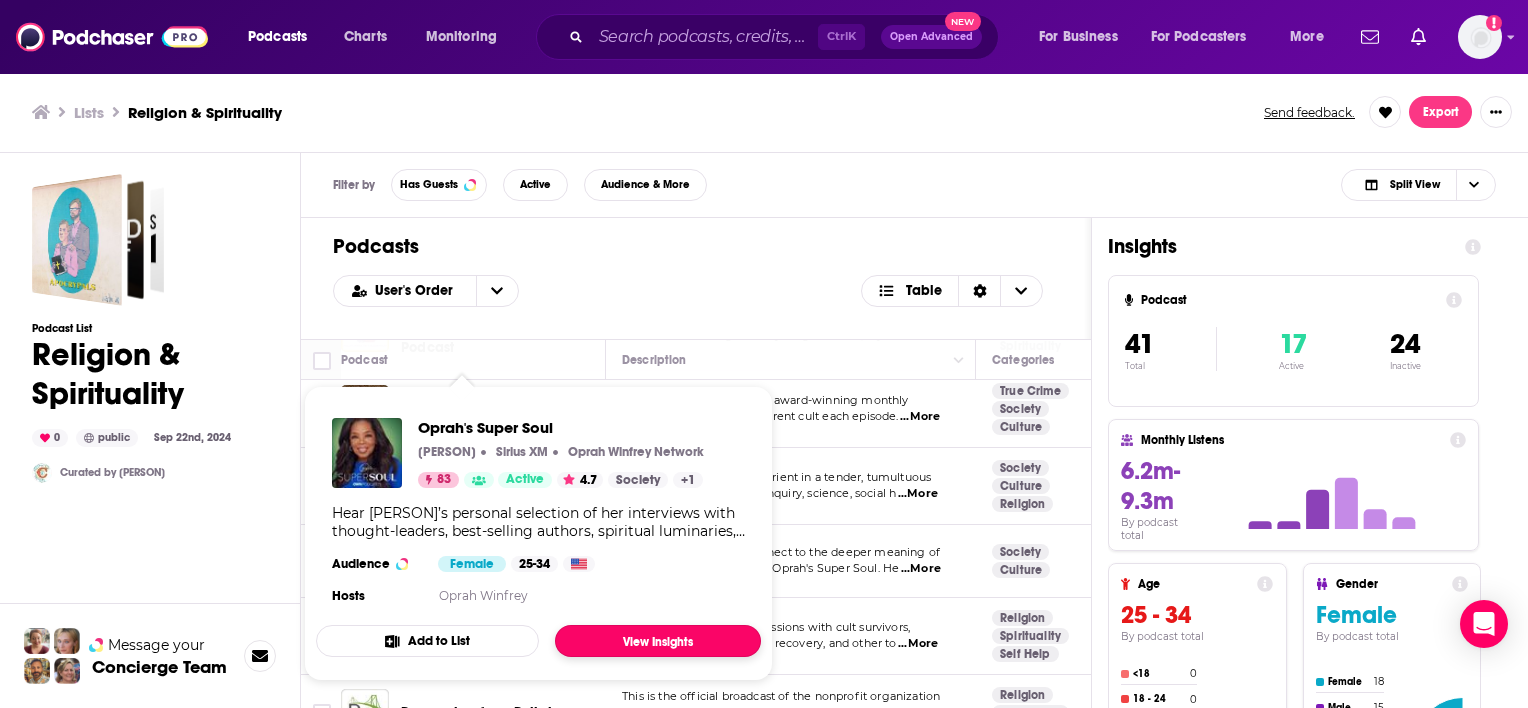 click on "View Insights" at bounding box center (658, 641) 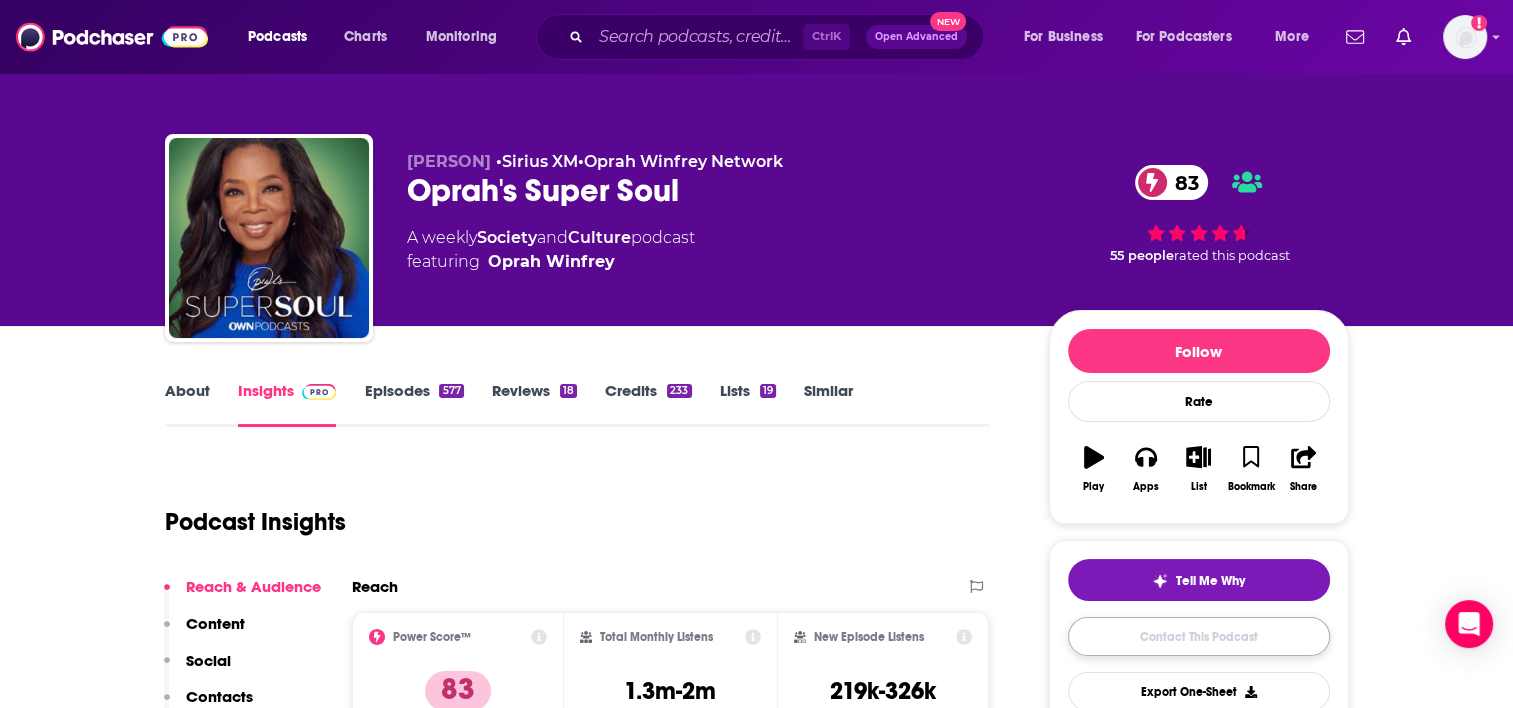 click on "Contact This Podcast" at bounding box center (1199, 636) 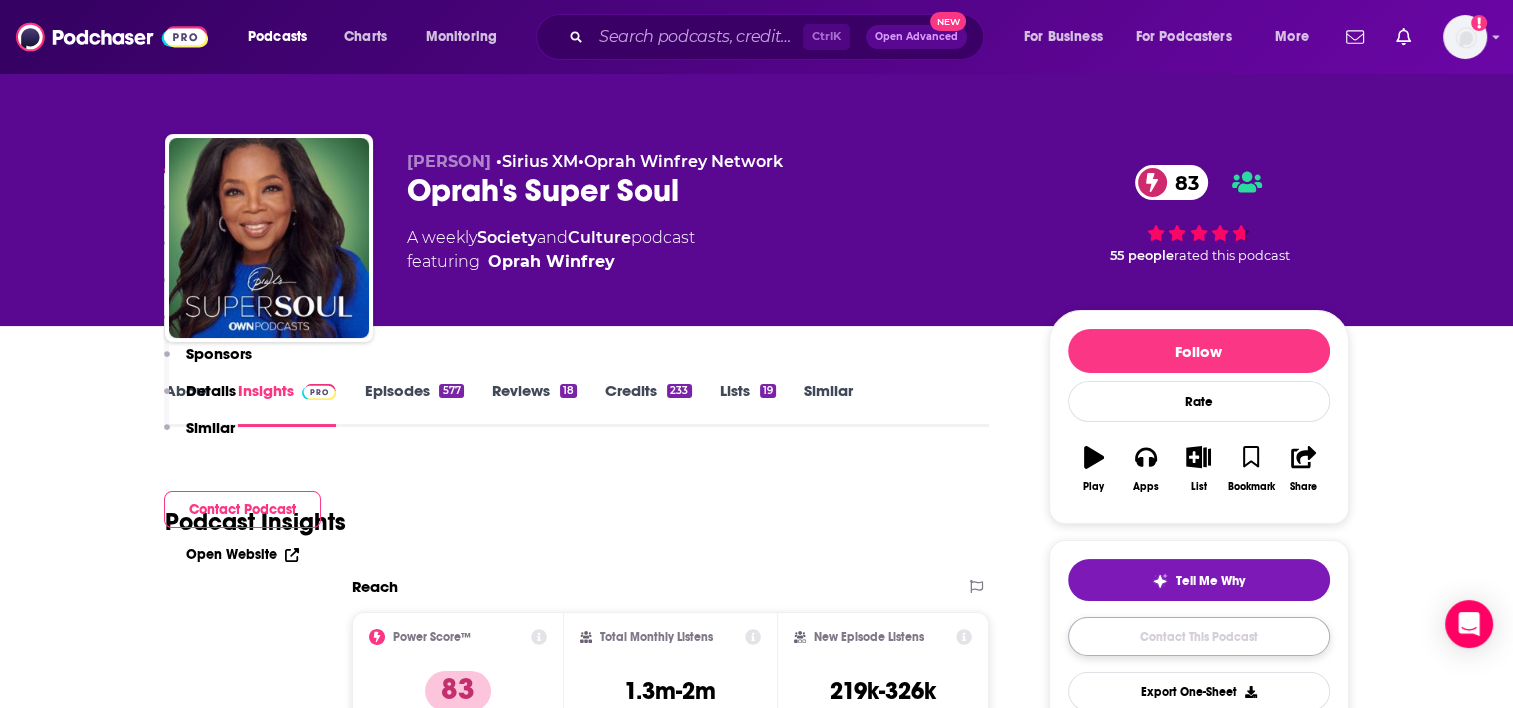 scroll, scrollTop: 2039, scrollLeft: 0, axis: vertical 